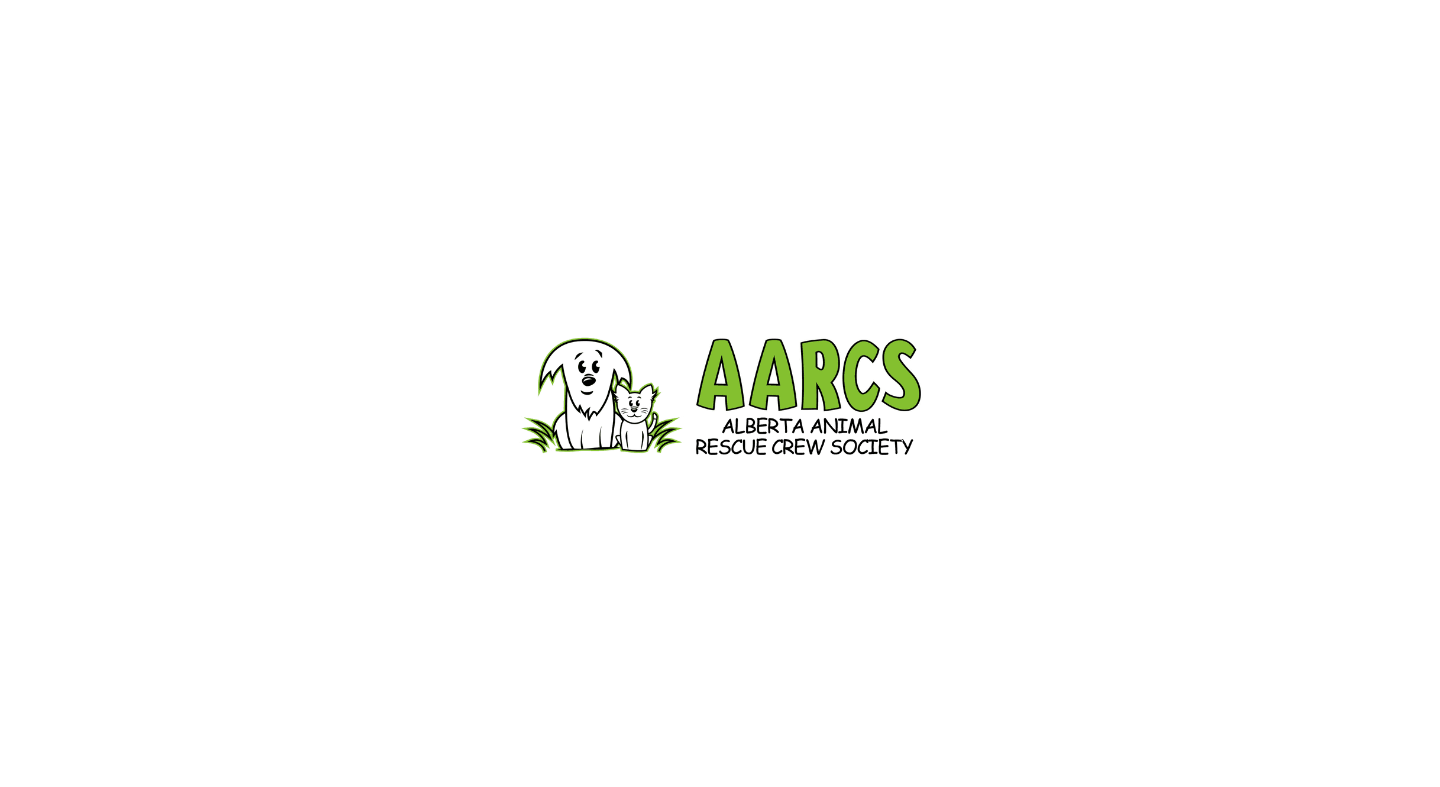 scroll, scrollTop: 0, scrollLeft: 0, axis: both 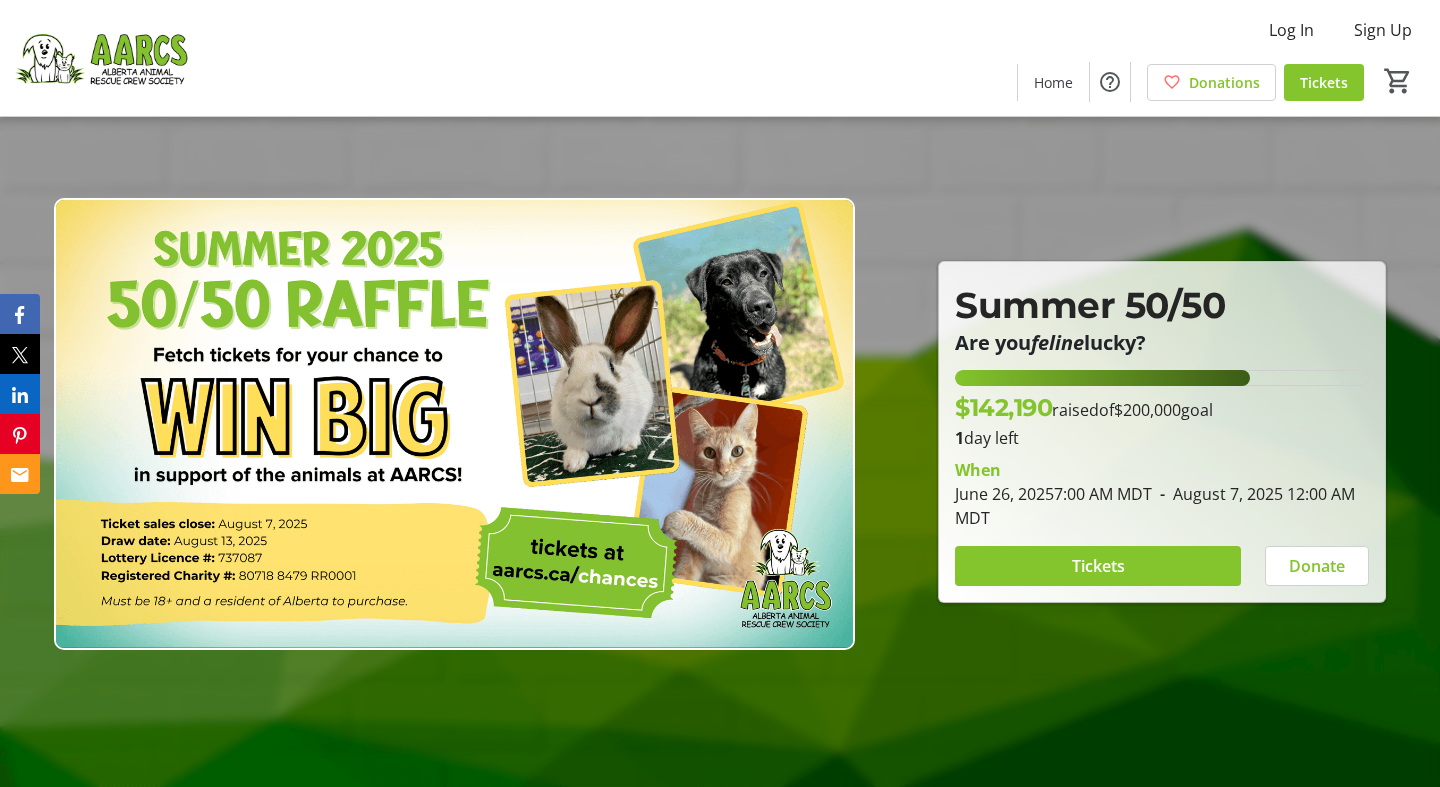 click on "When [DATE] [TIME] - [DATE] [TIME]" at bounding box center [1162, 494] 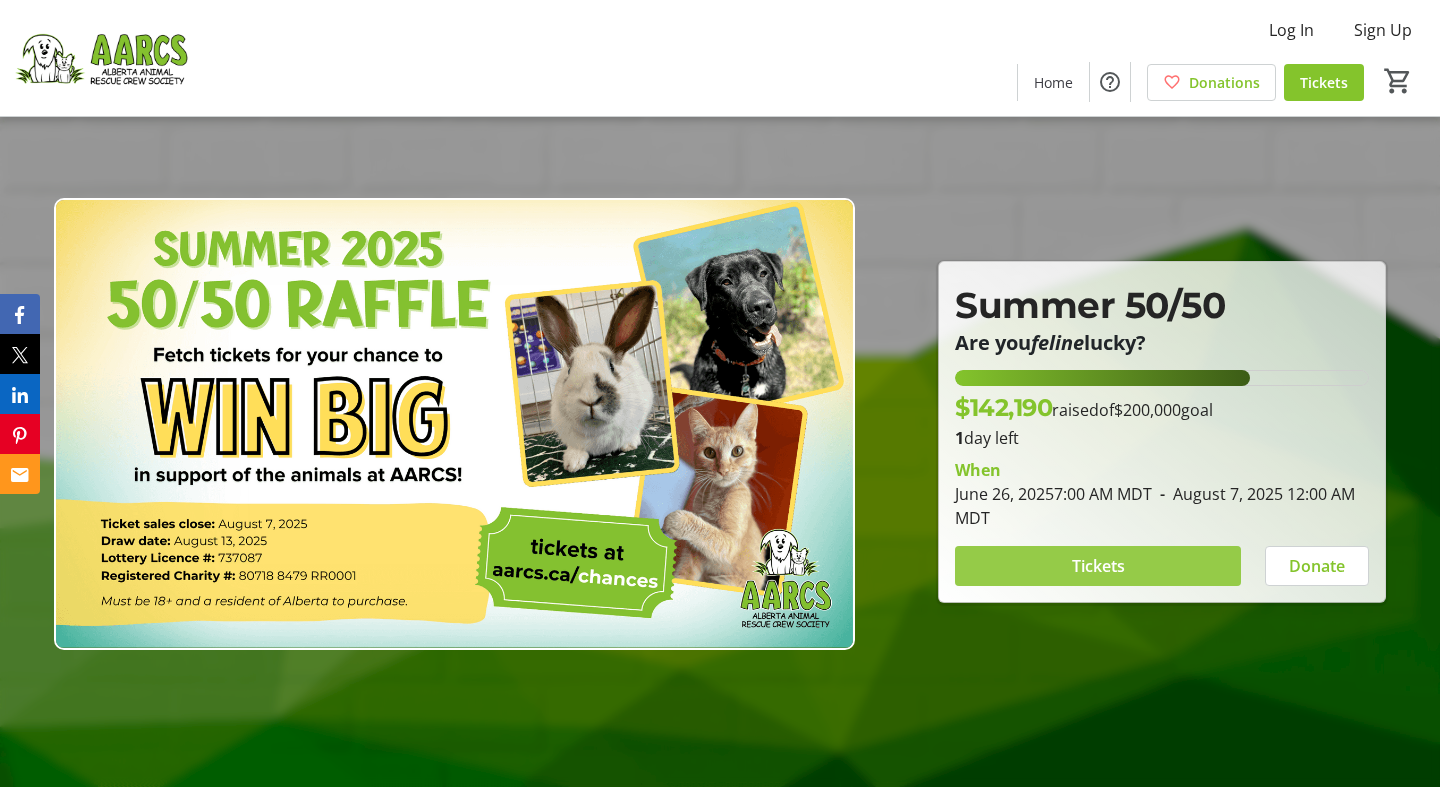 click at bounding box center [1098, 566] 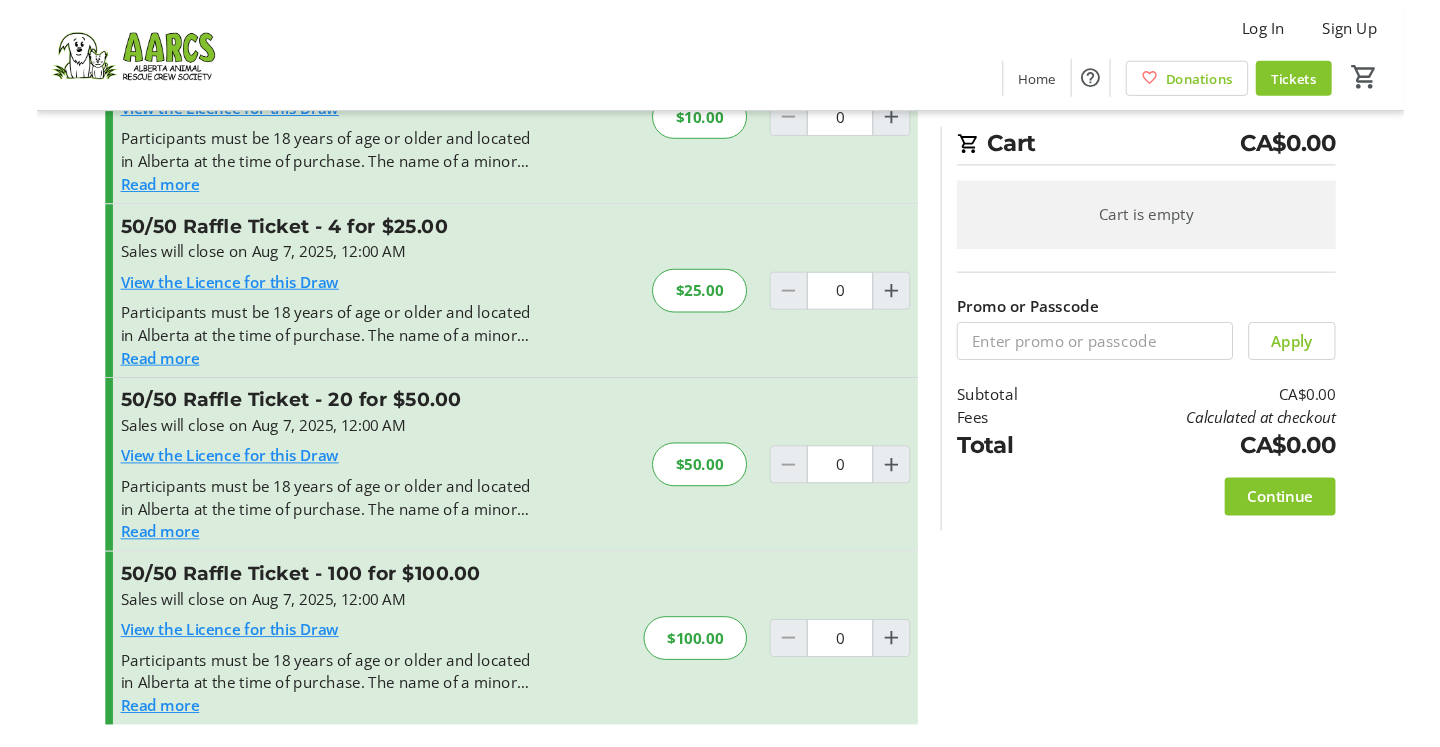 scroll, scrollTop: 0, scrollLeft: 0, axis: both 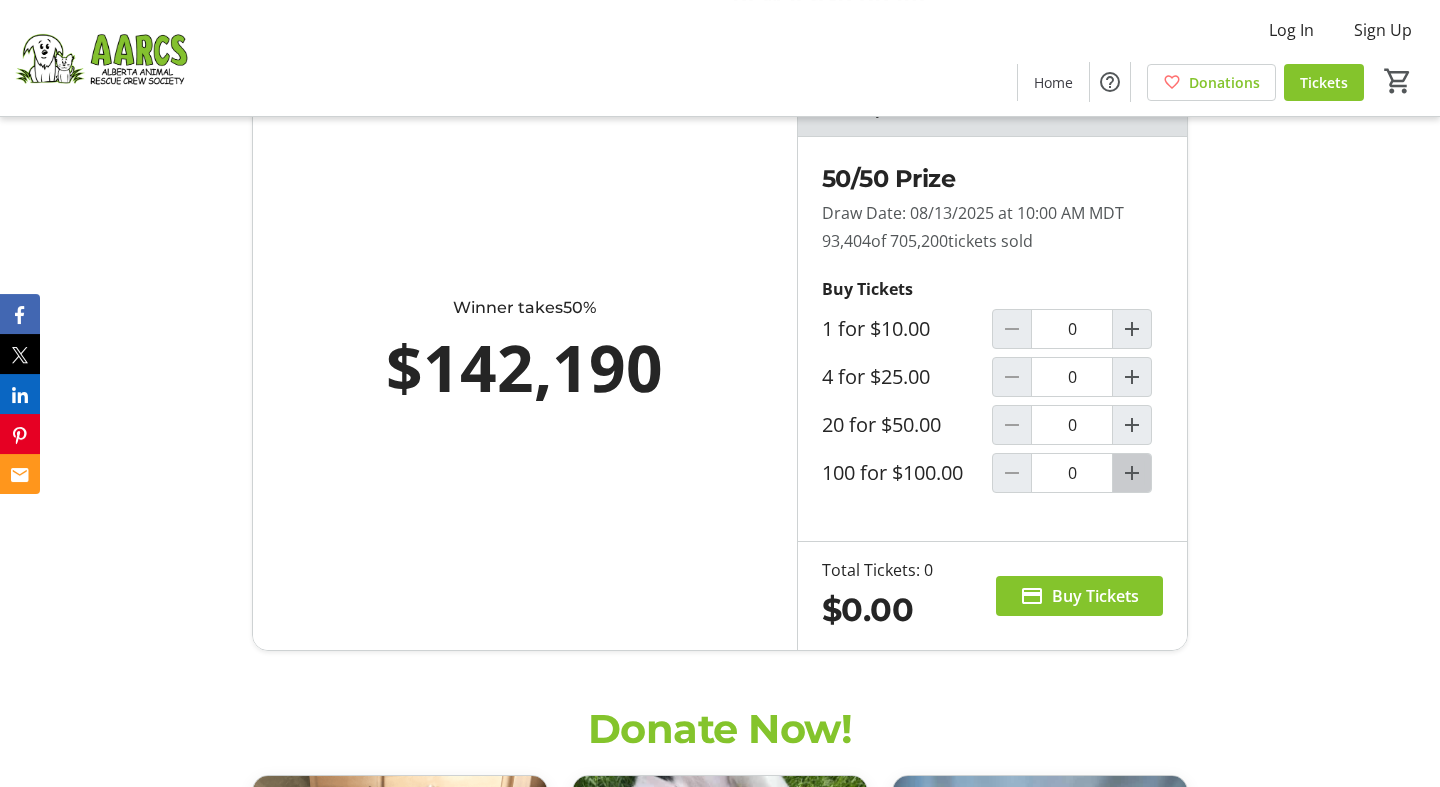 click at bounding box center (1132, 473) 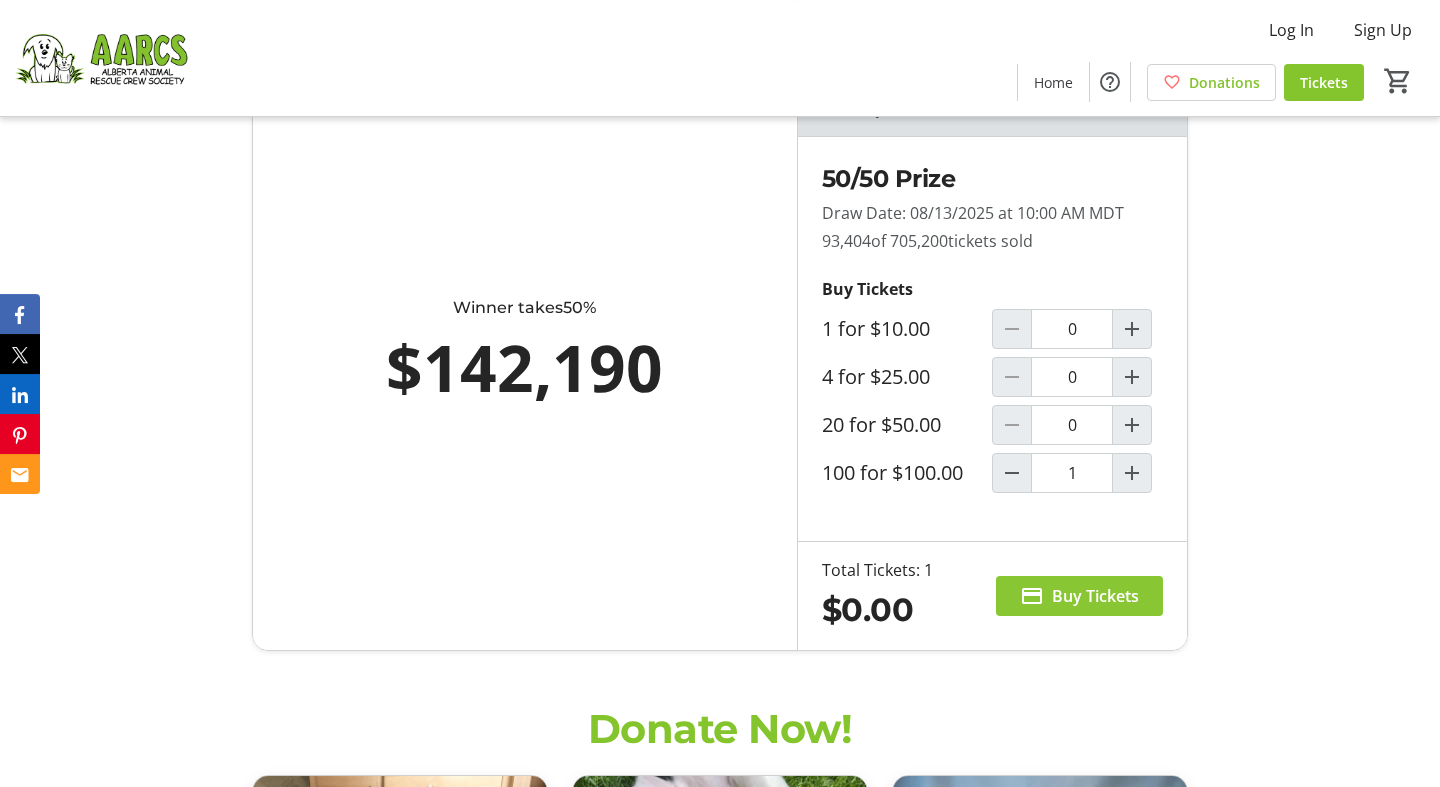 type on "1" 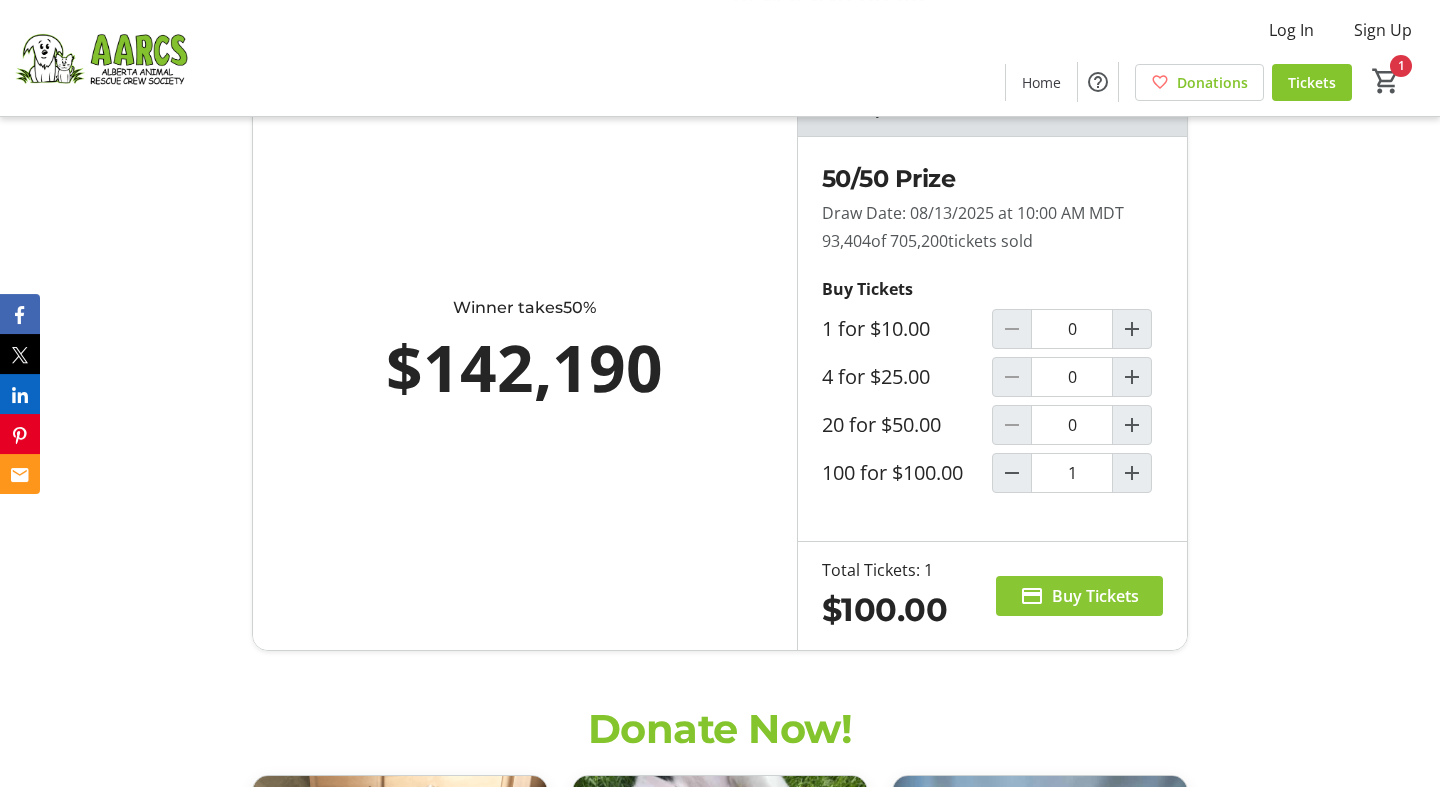 click on "Buy Tickets" at bounding box center (1095, 596) 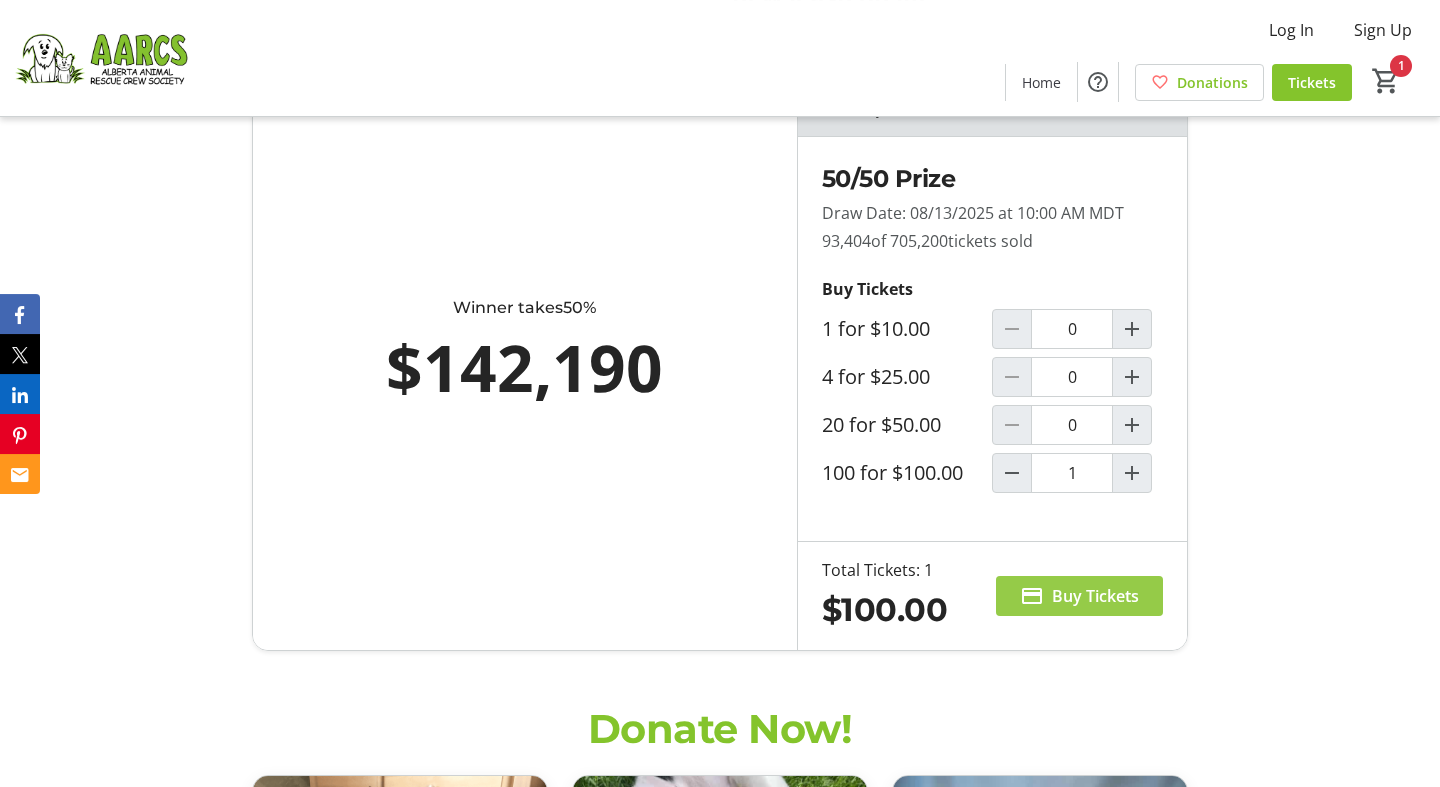 scroll, scrollTop: 0, scrollLeft: 0, axis: both 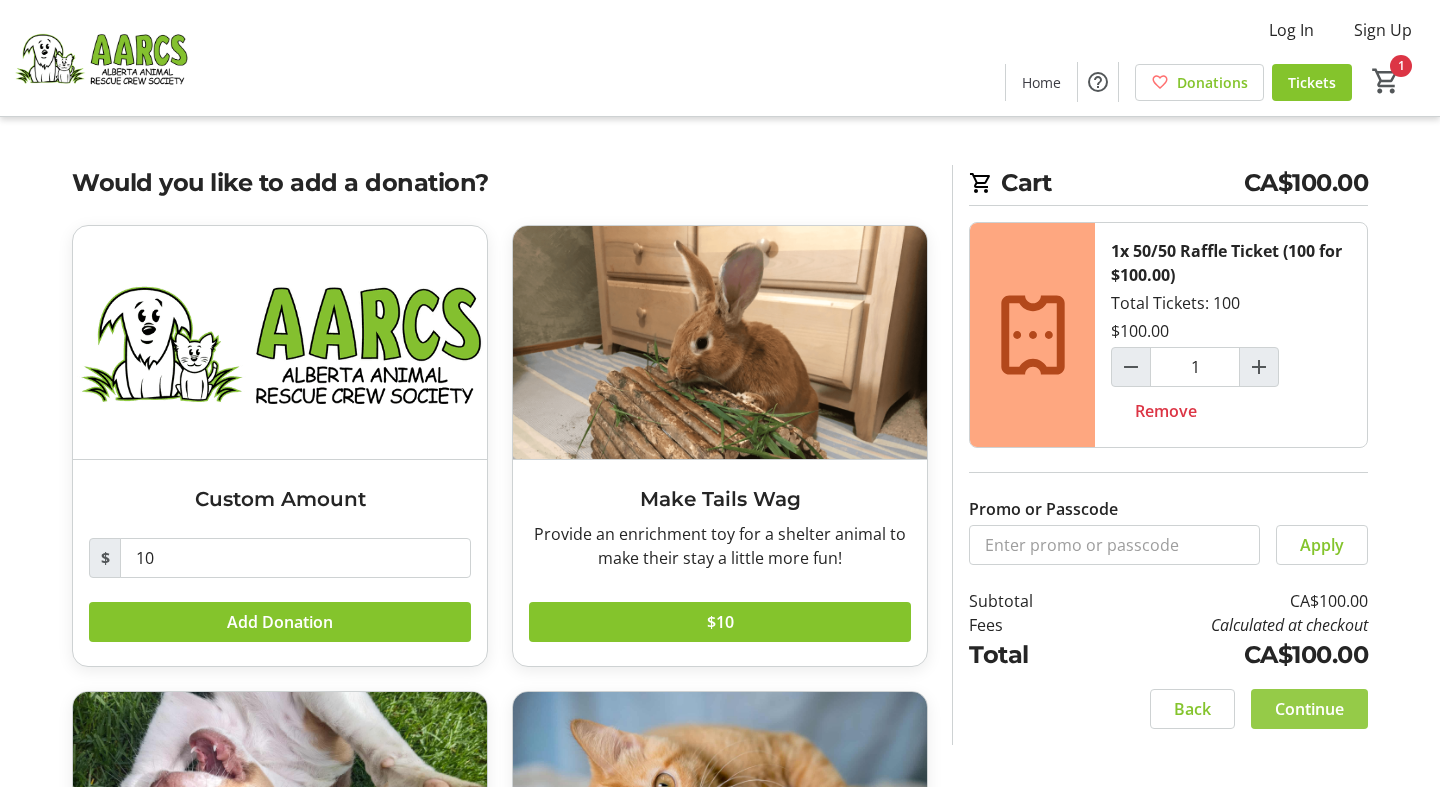 click on "Continue" 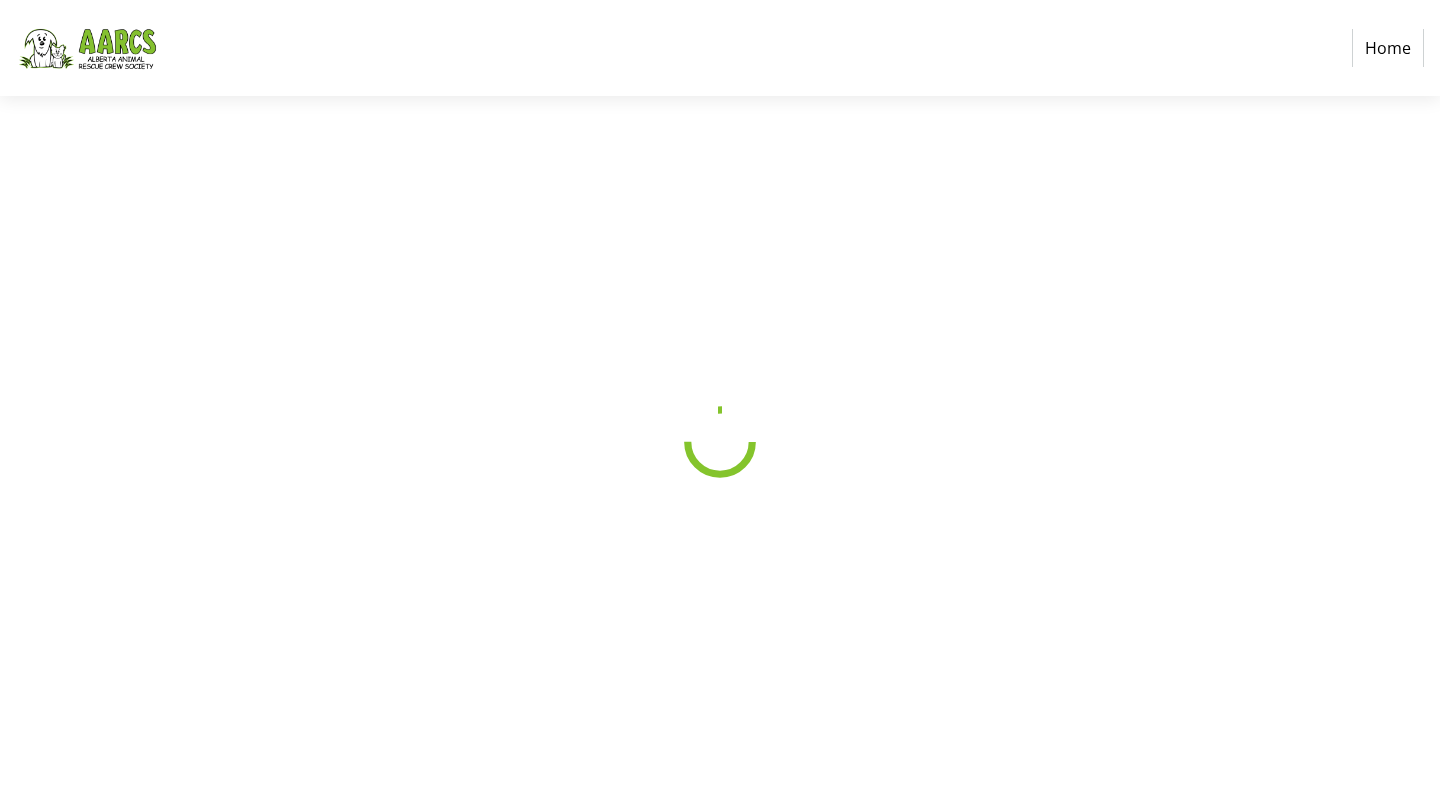 select on "CA" 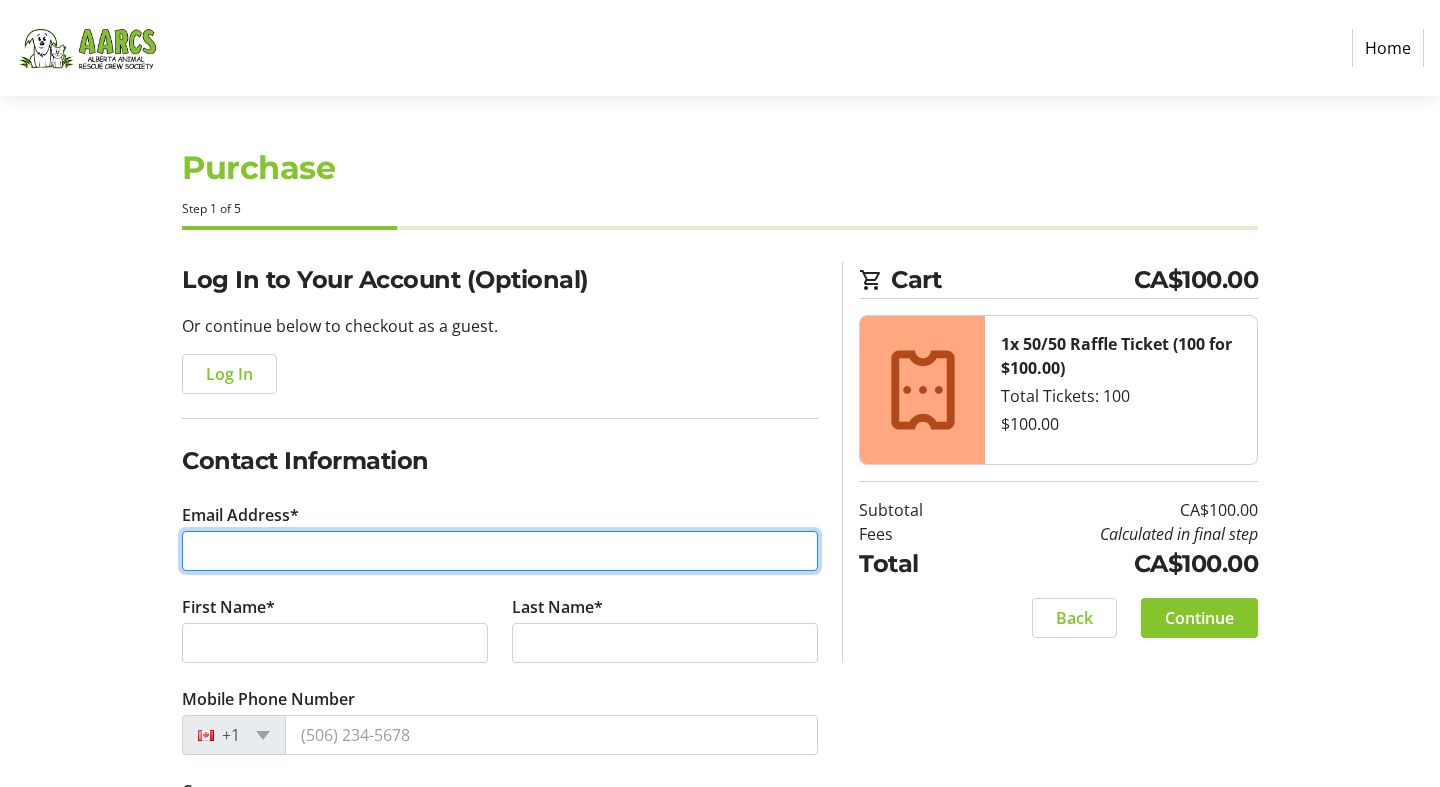 click on "Email Address*" at bounding box center [500, 551] 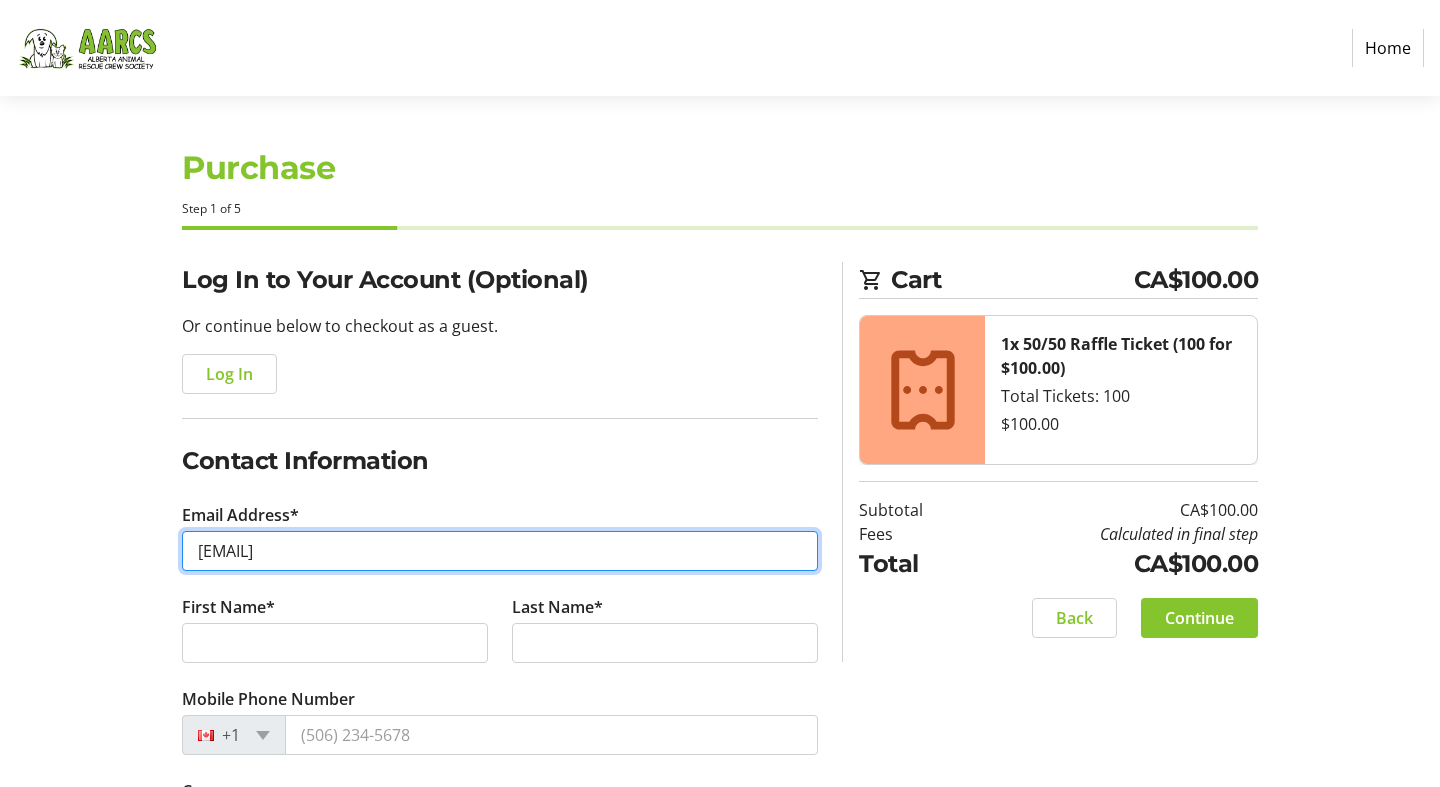 type on "[EMAIL]" 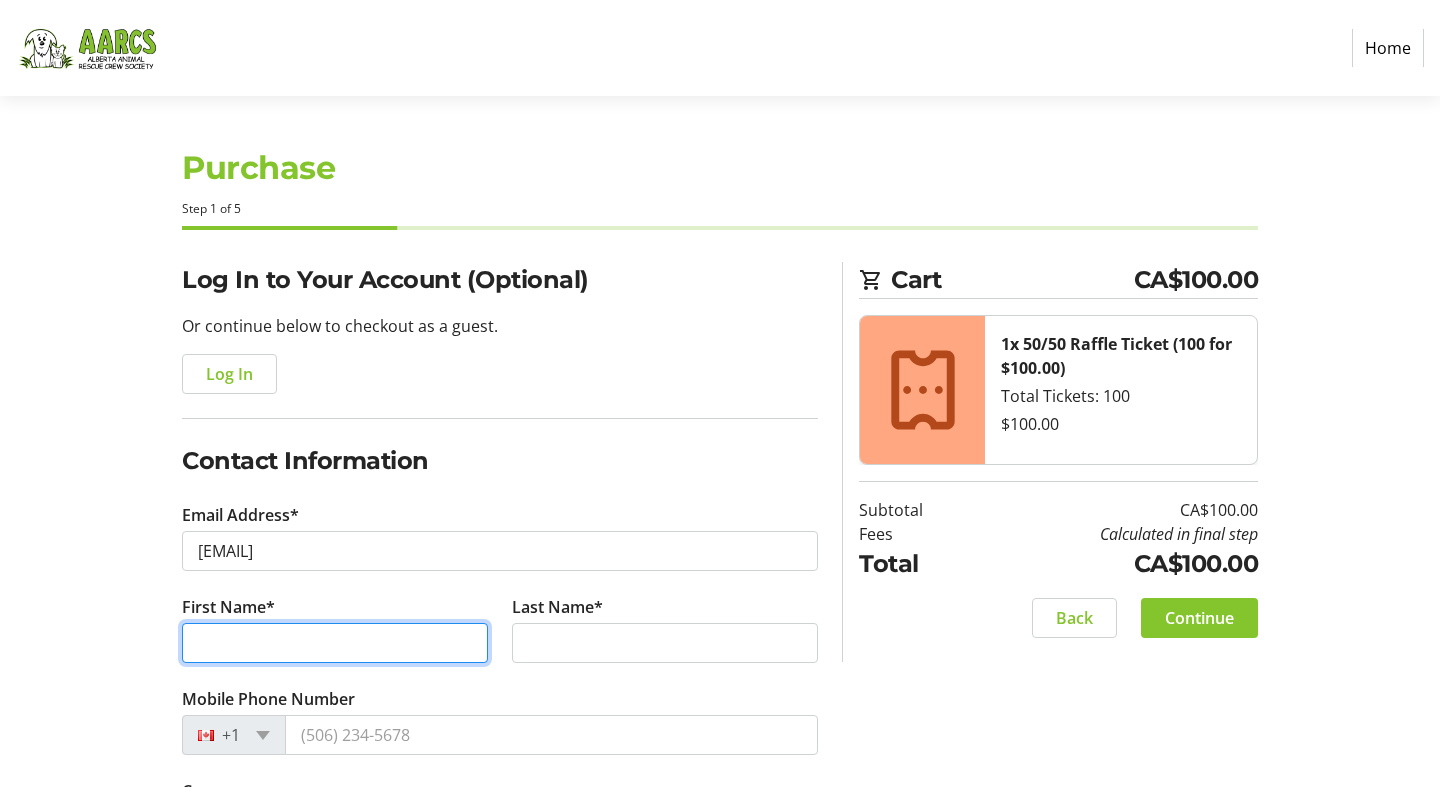 click on "First Name*" at bounding box center [335, 643] 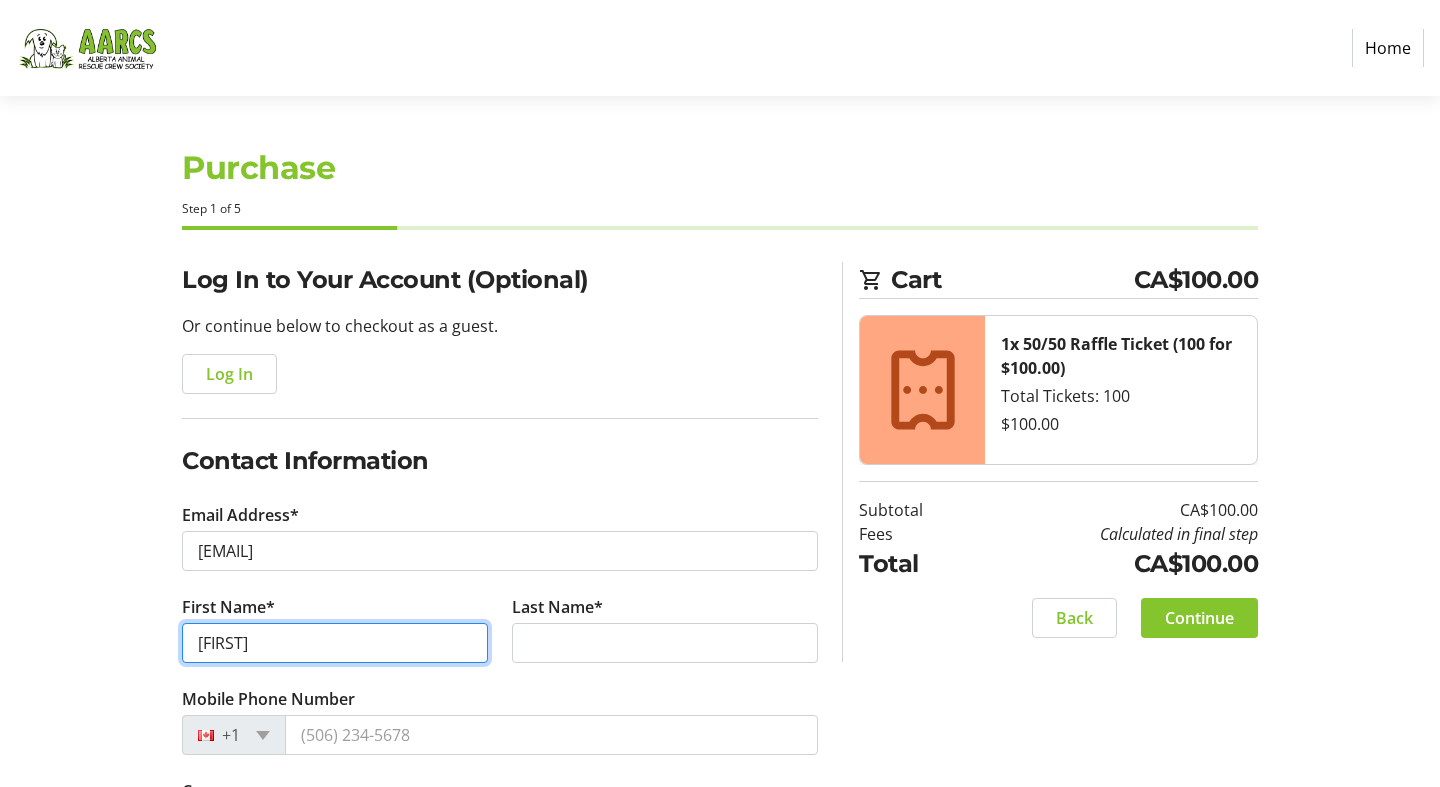 type on "[FIRST]" 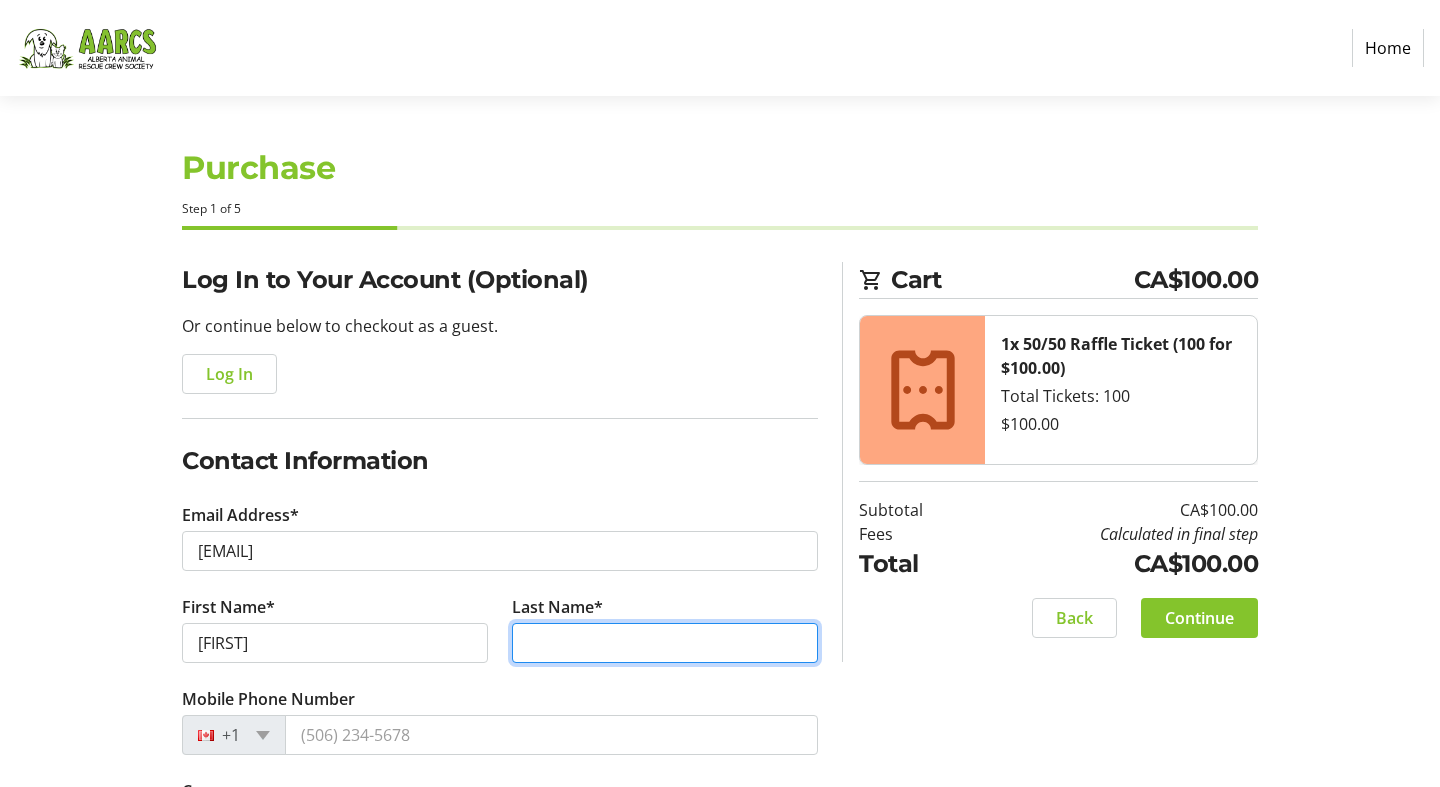 click on "Last Name*" at bounding box center (665, 643) 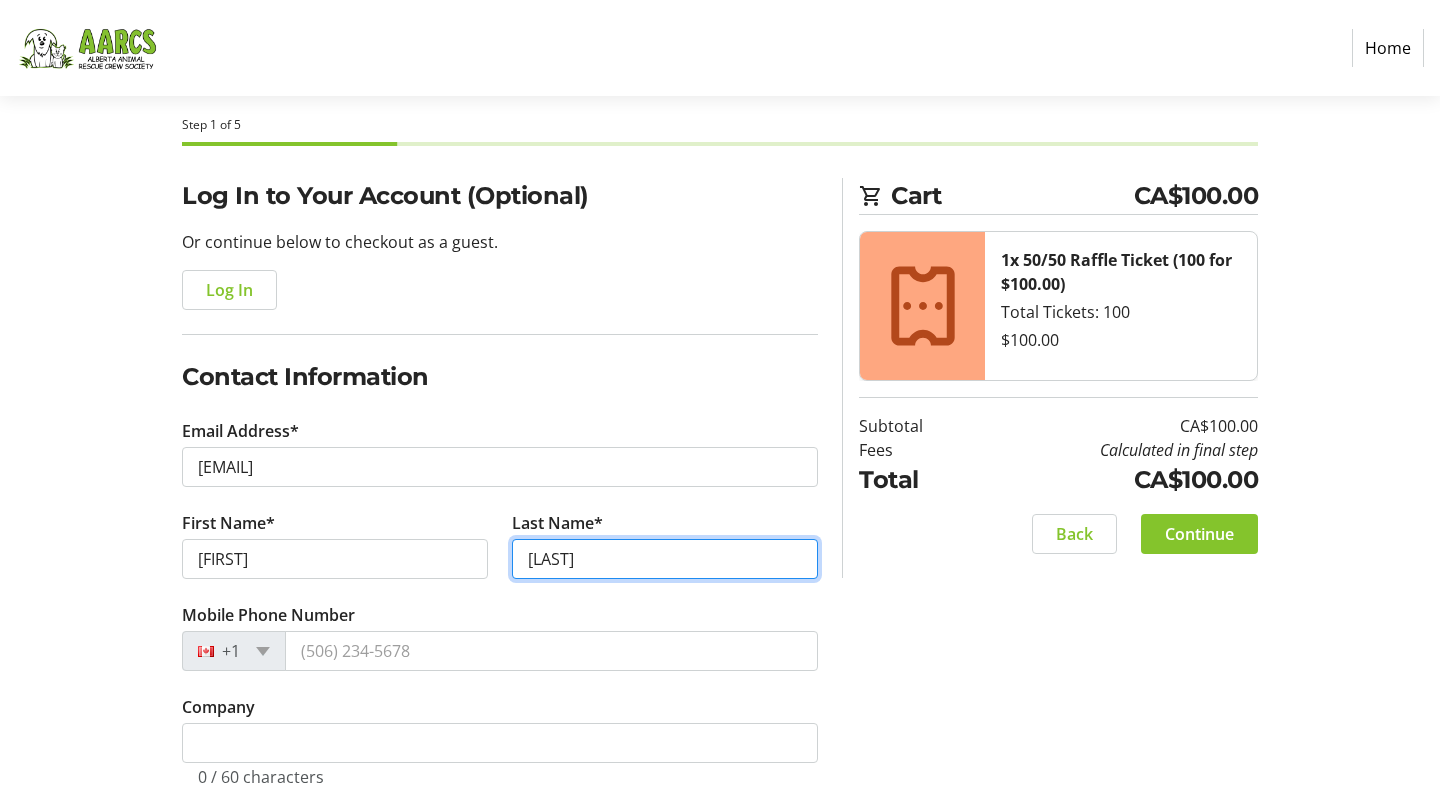 scroll, scrollTop: 95, scrollLeft: 0, axis: vertical 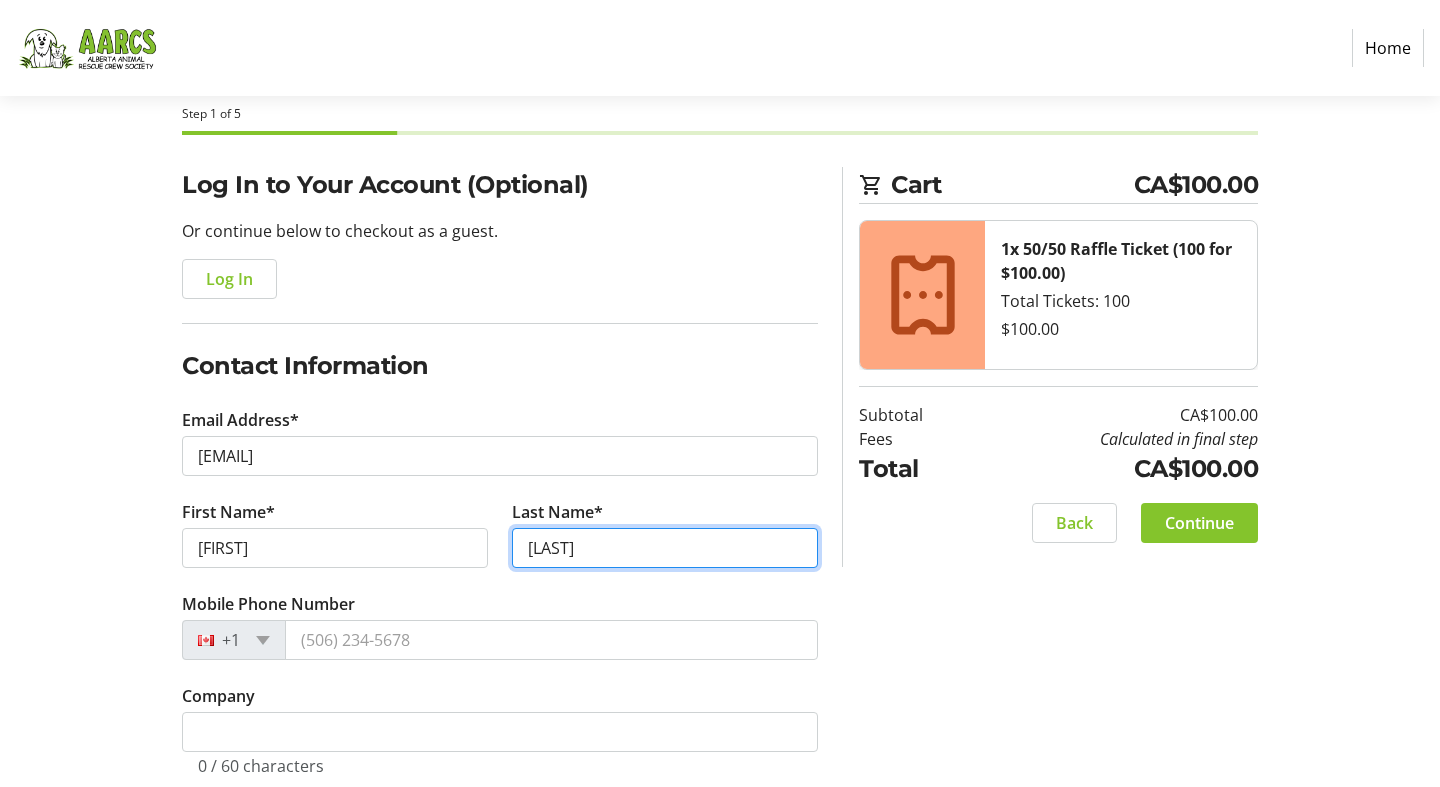 type on "[LAST]" 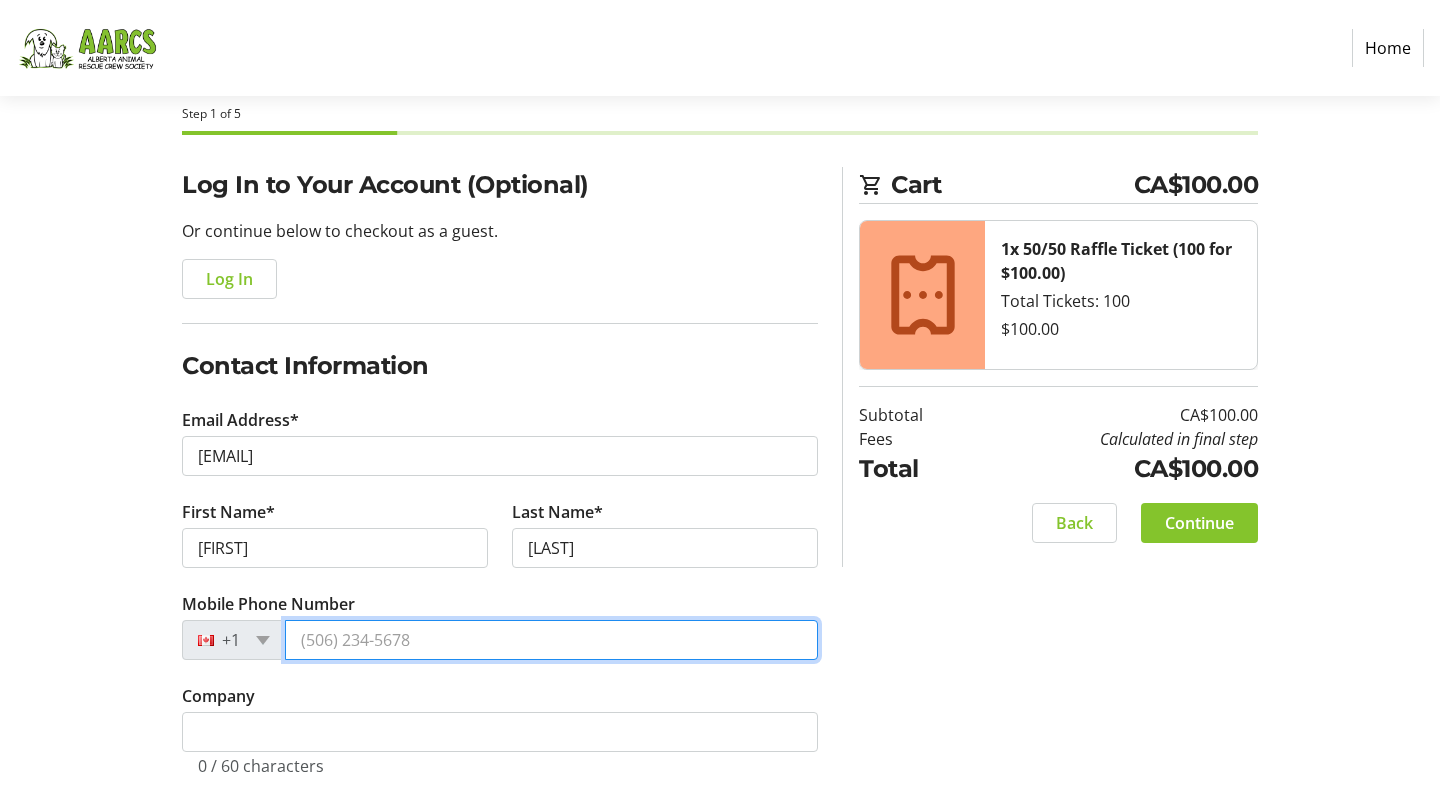 click on "Mobile Phone Number" at bounding box center [551, 640] 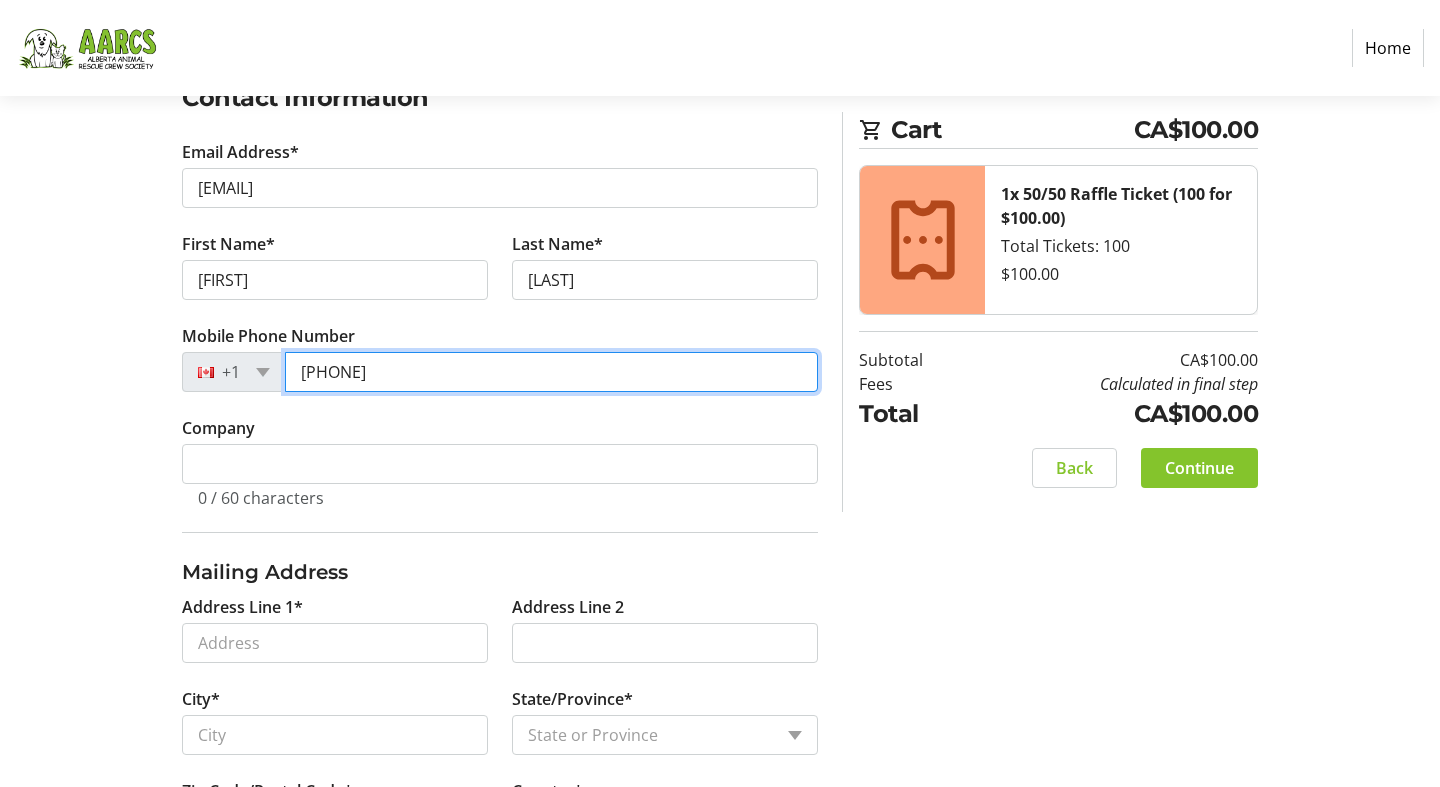 scroll, scrollTop: 376, scrollLeft: 0, axis: vertical 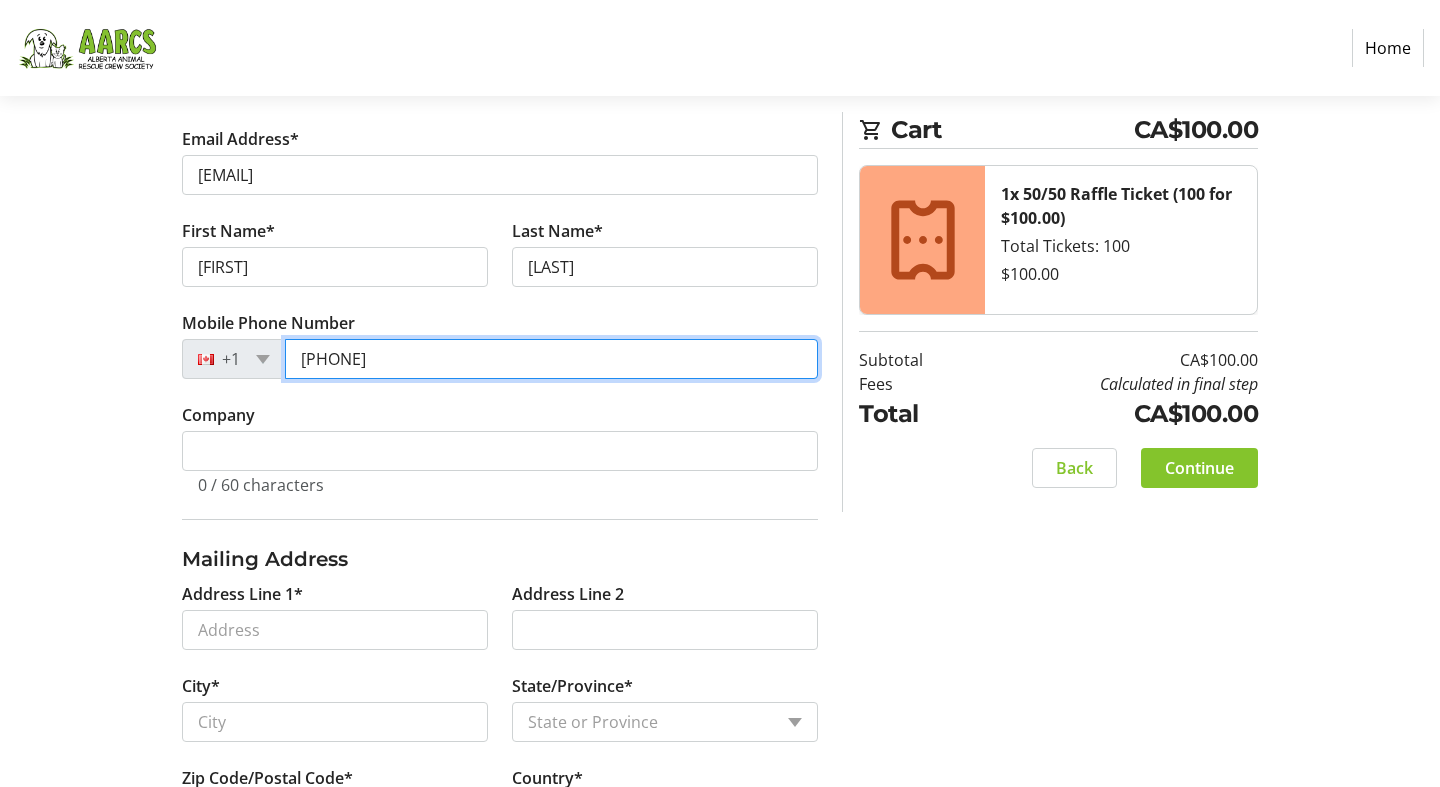type on "[PHONE]" 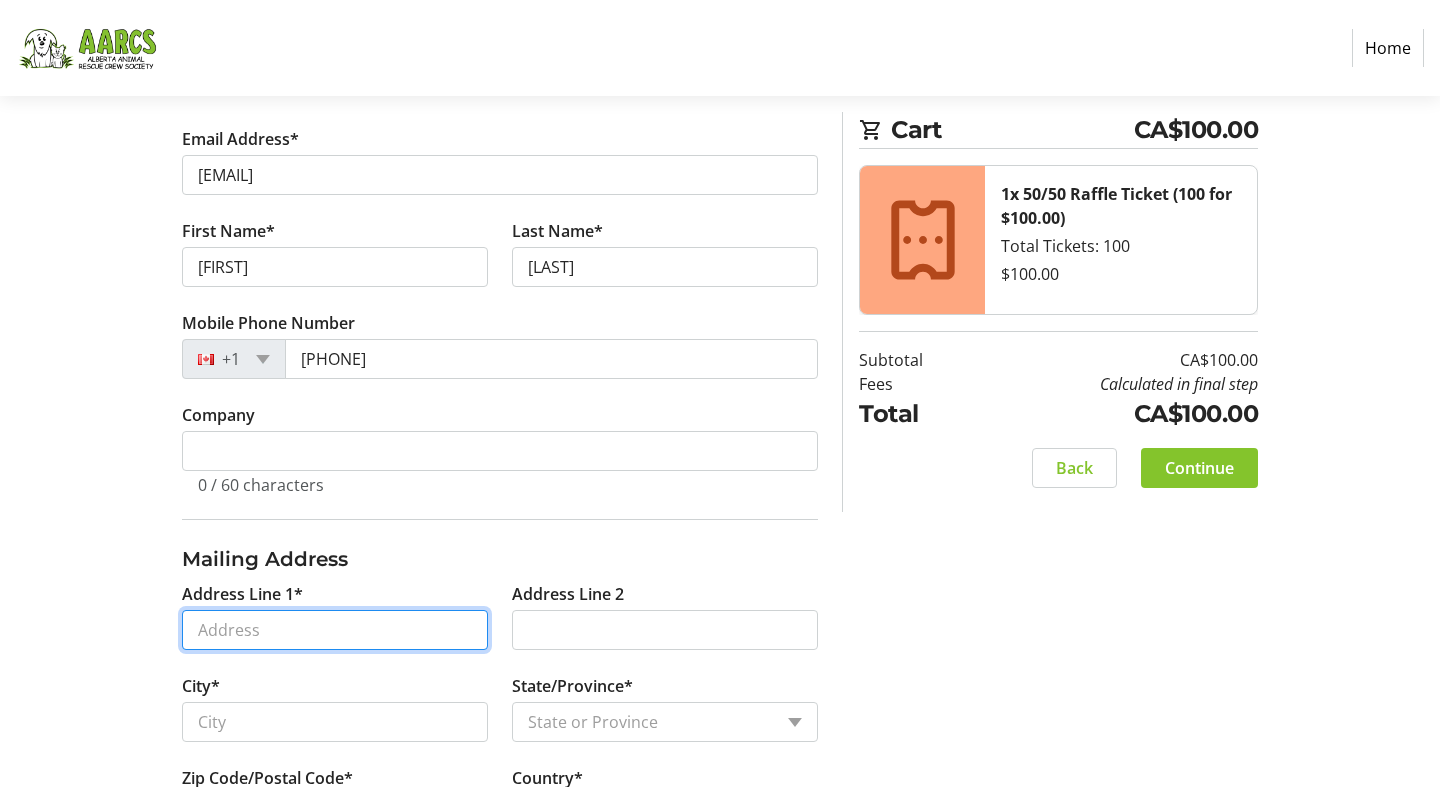 click on "Address Line 1*" at bounding box center [335, 630] 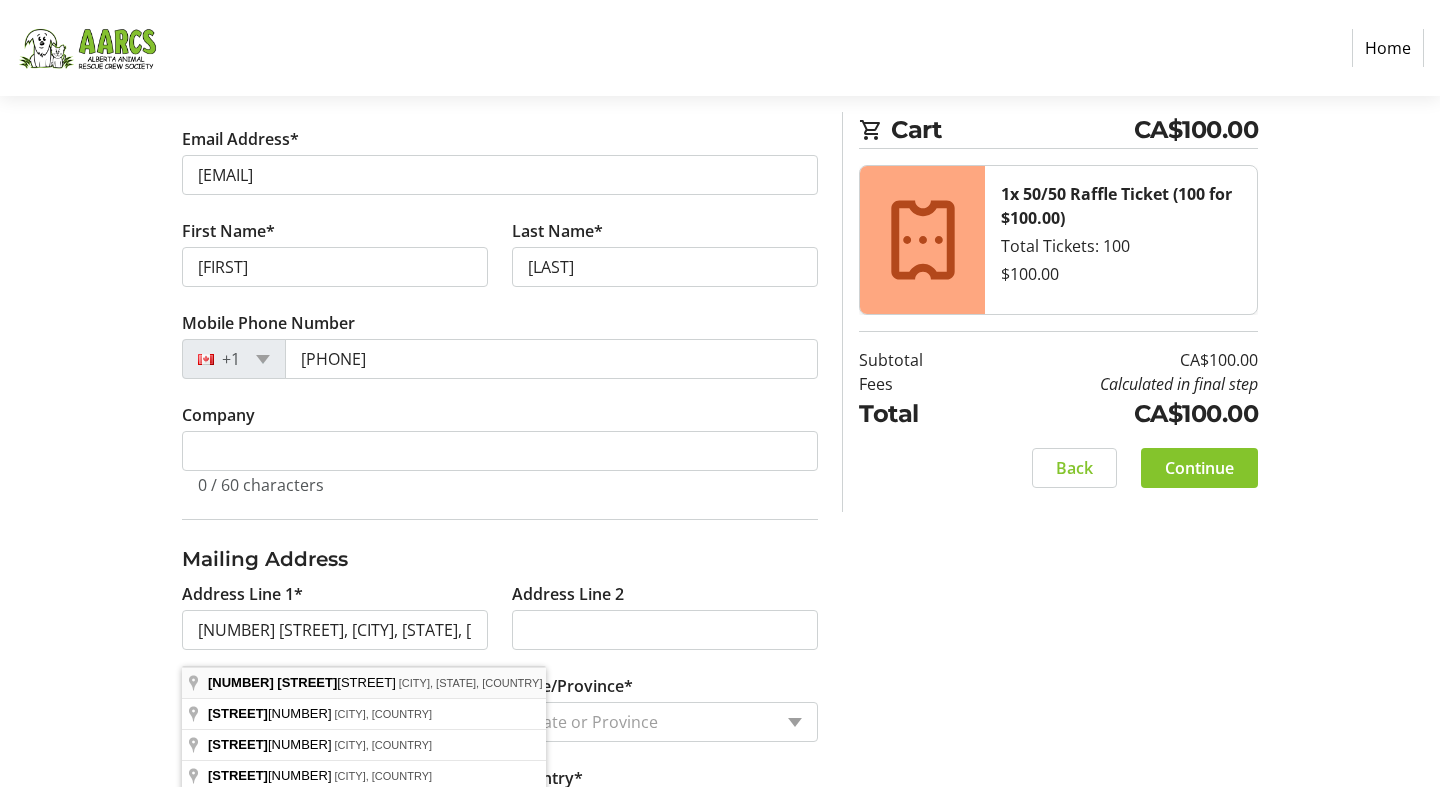 type on "1117 Hainstock Green Southwest" 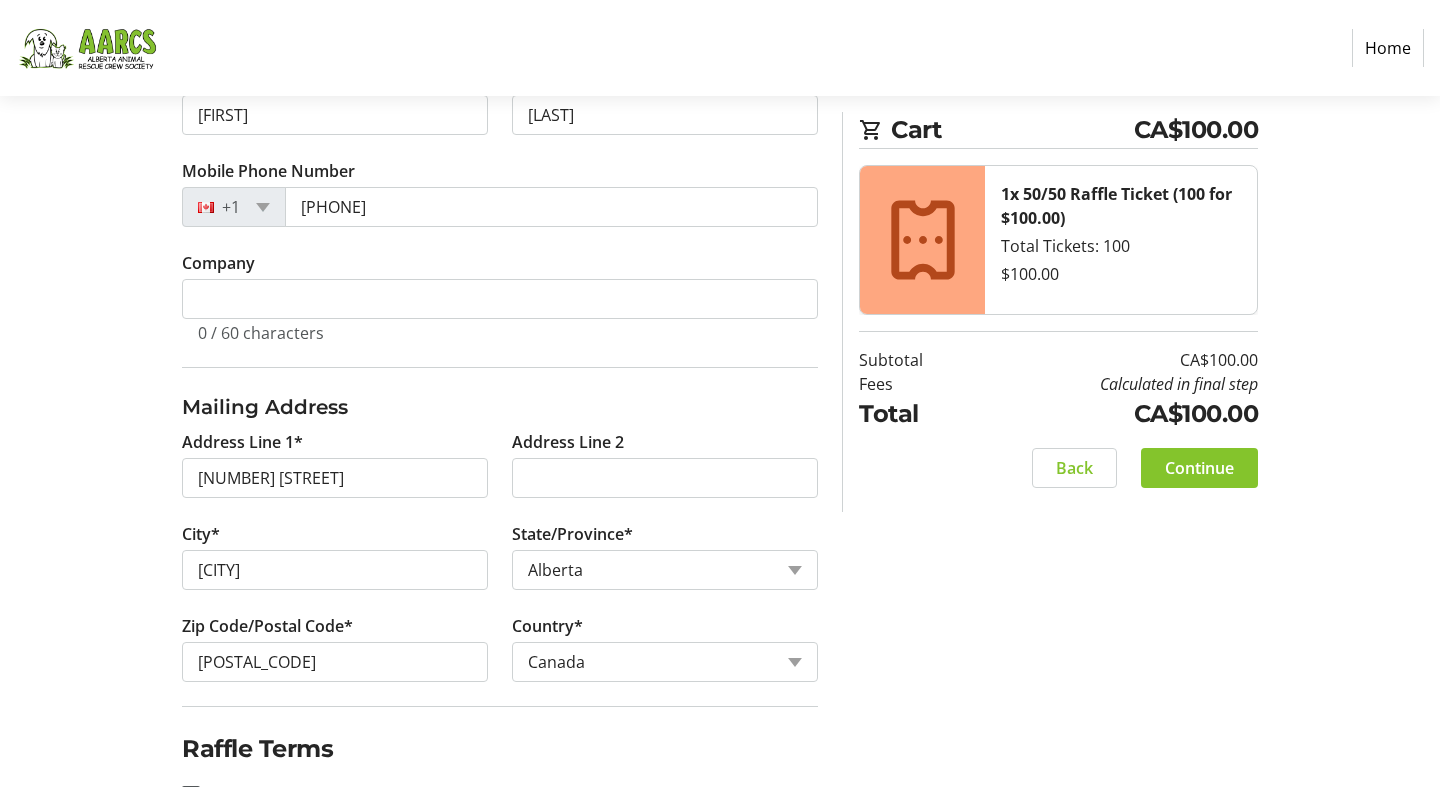 scroll, scrollTop: 612, scrollLeft: 0, axis: vertical 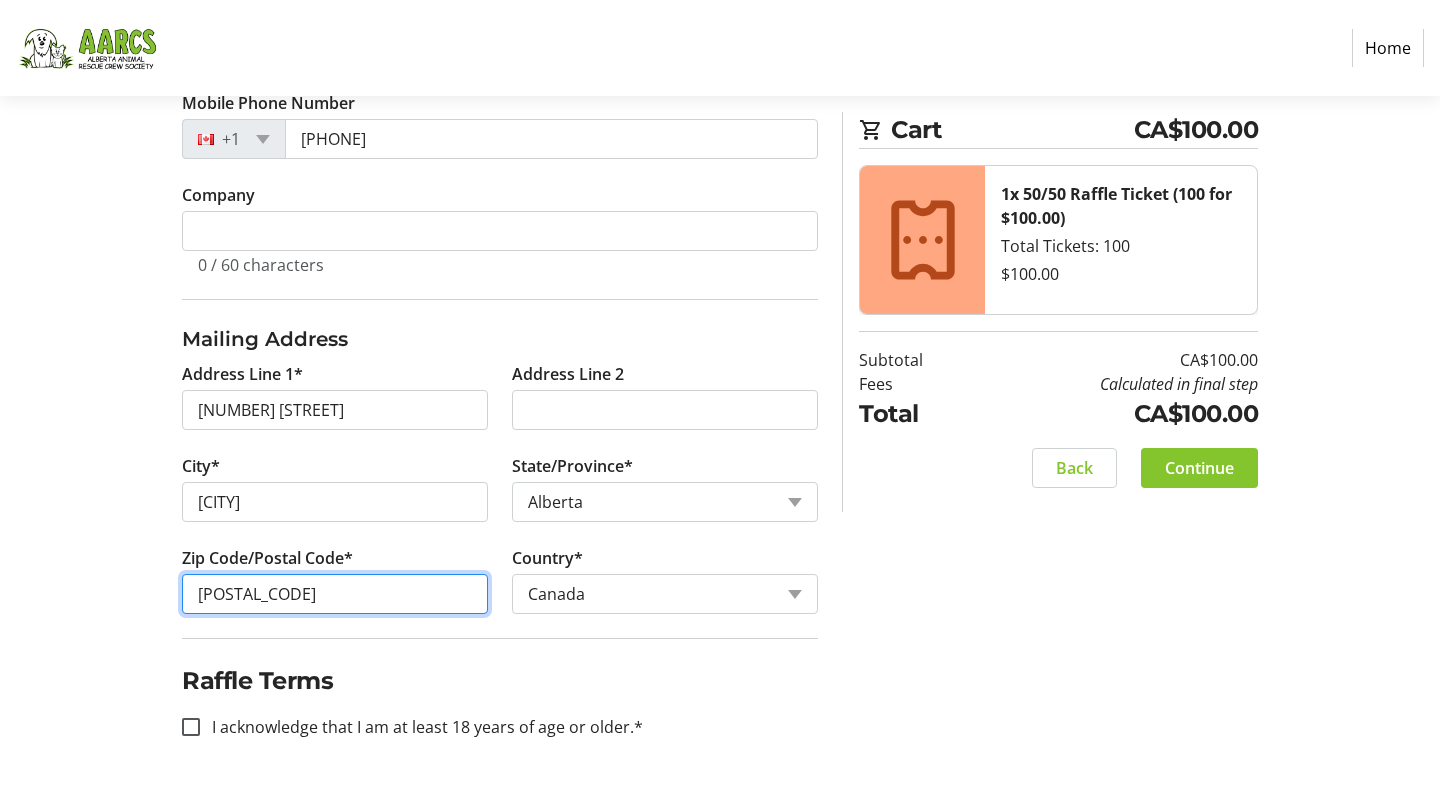 click on "T6W 1A3" at bounding box center (335, 594) 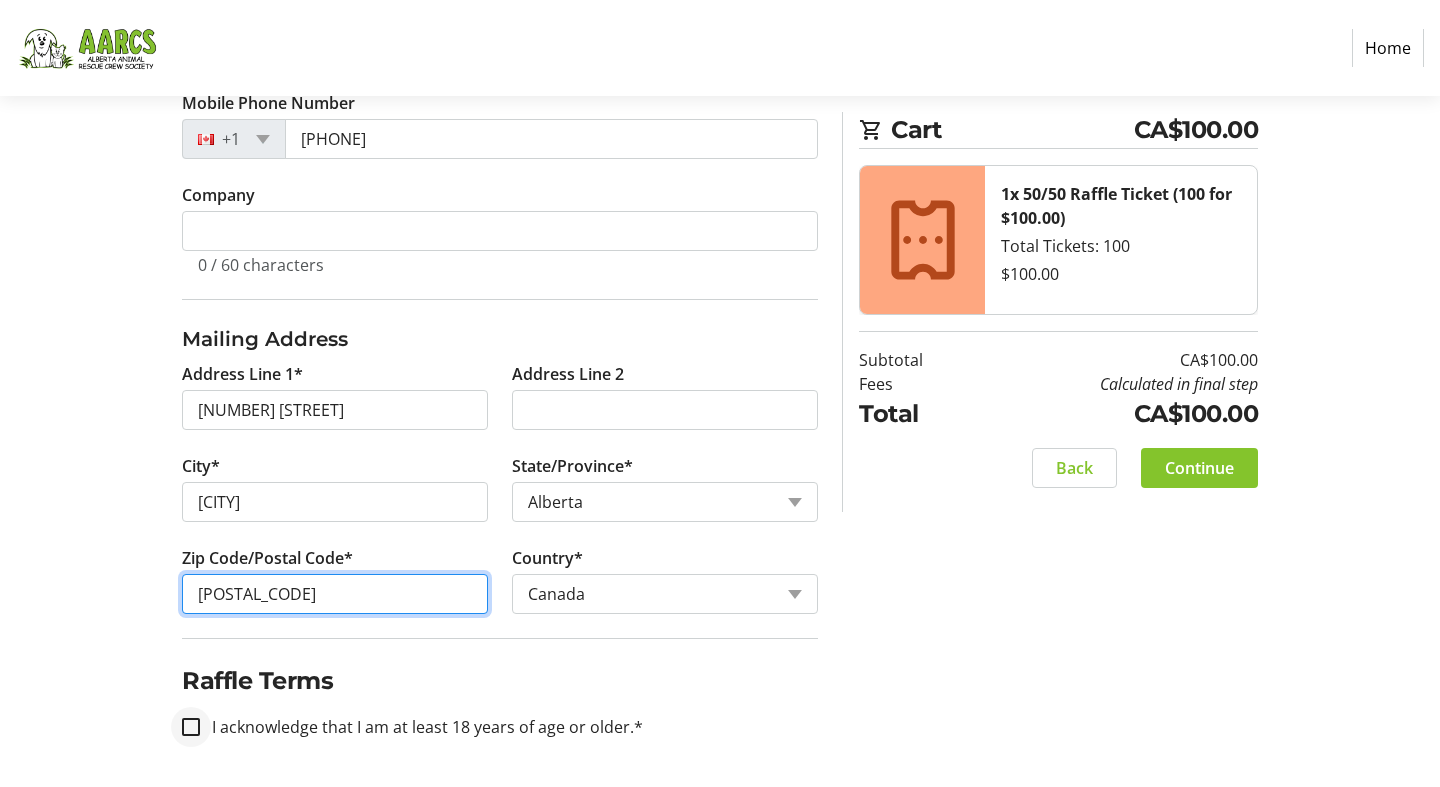 type on "T6W 2T8" 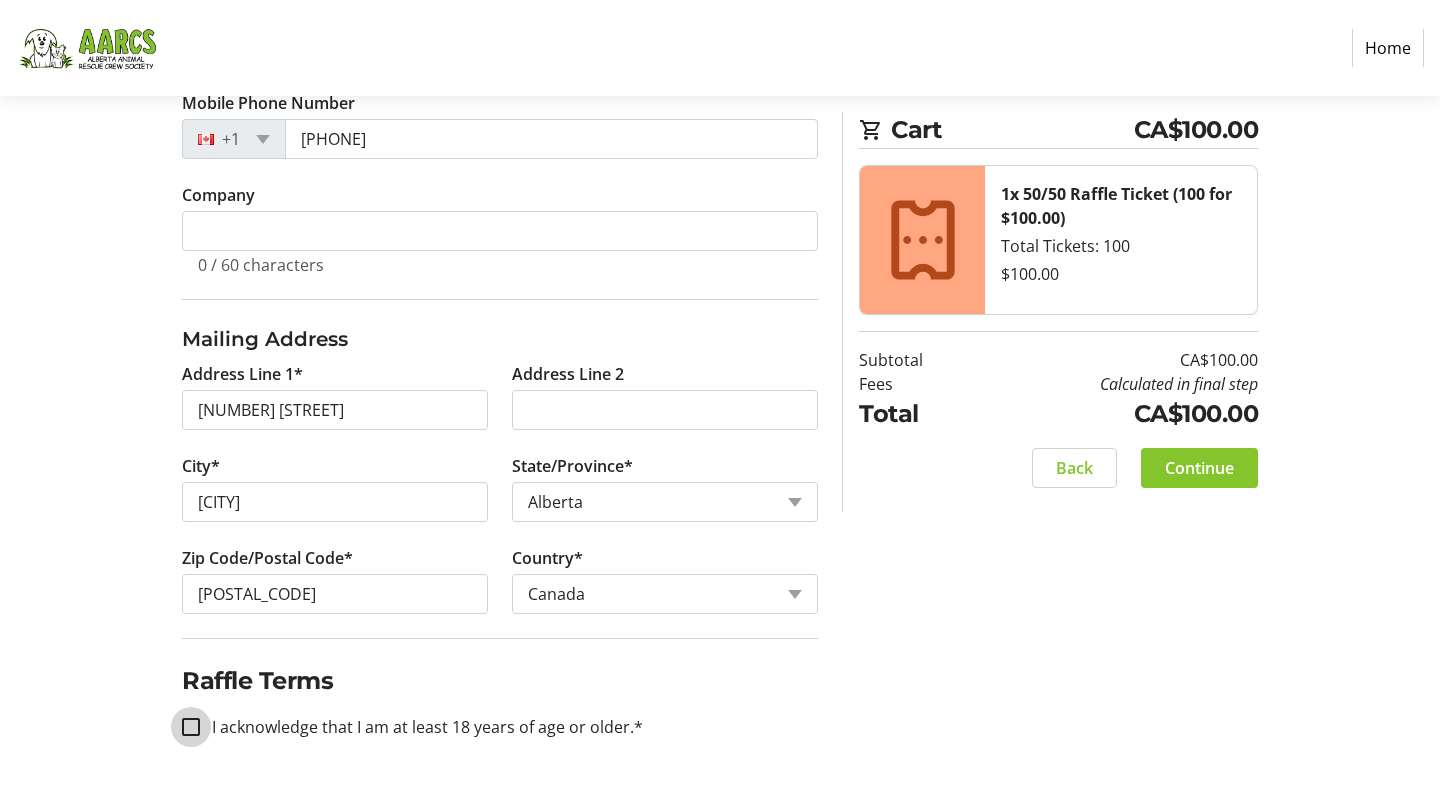 click on "I acknowledge that I am at least 18 years of age or older.*" at bounding box center [191, 727] 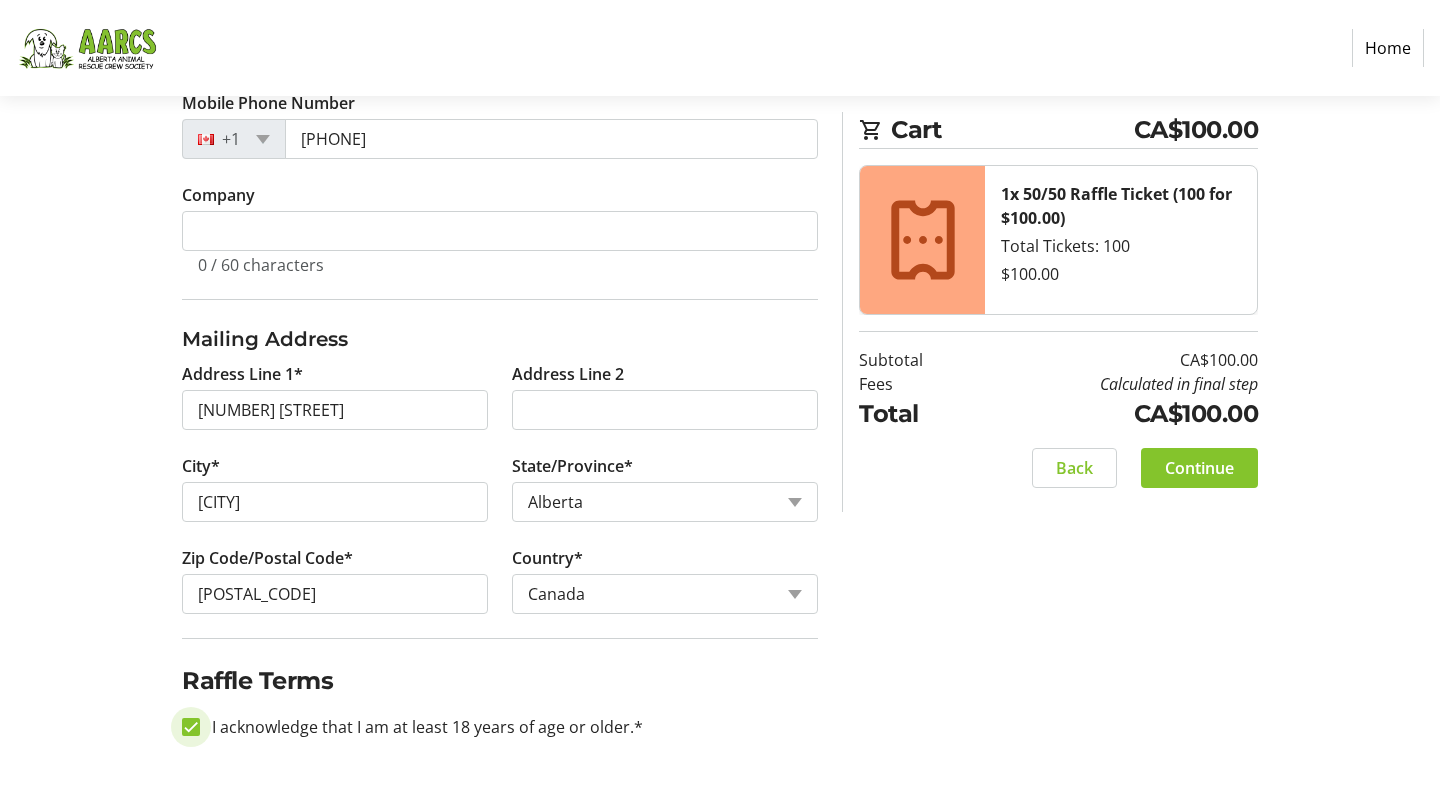 checkbox on "true" 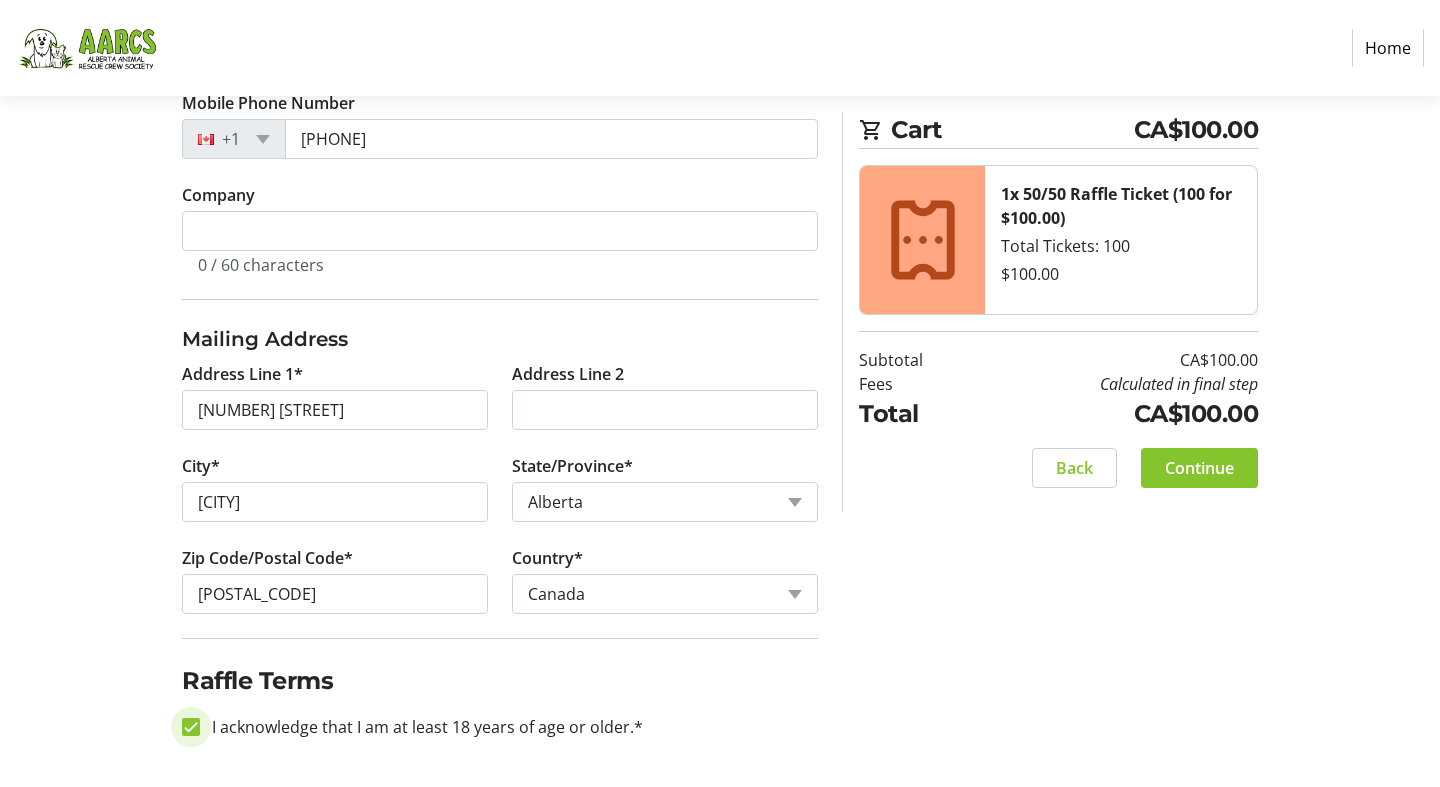 scroll, scrollTop: 612, scrollLeft: 0, axis: vertical 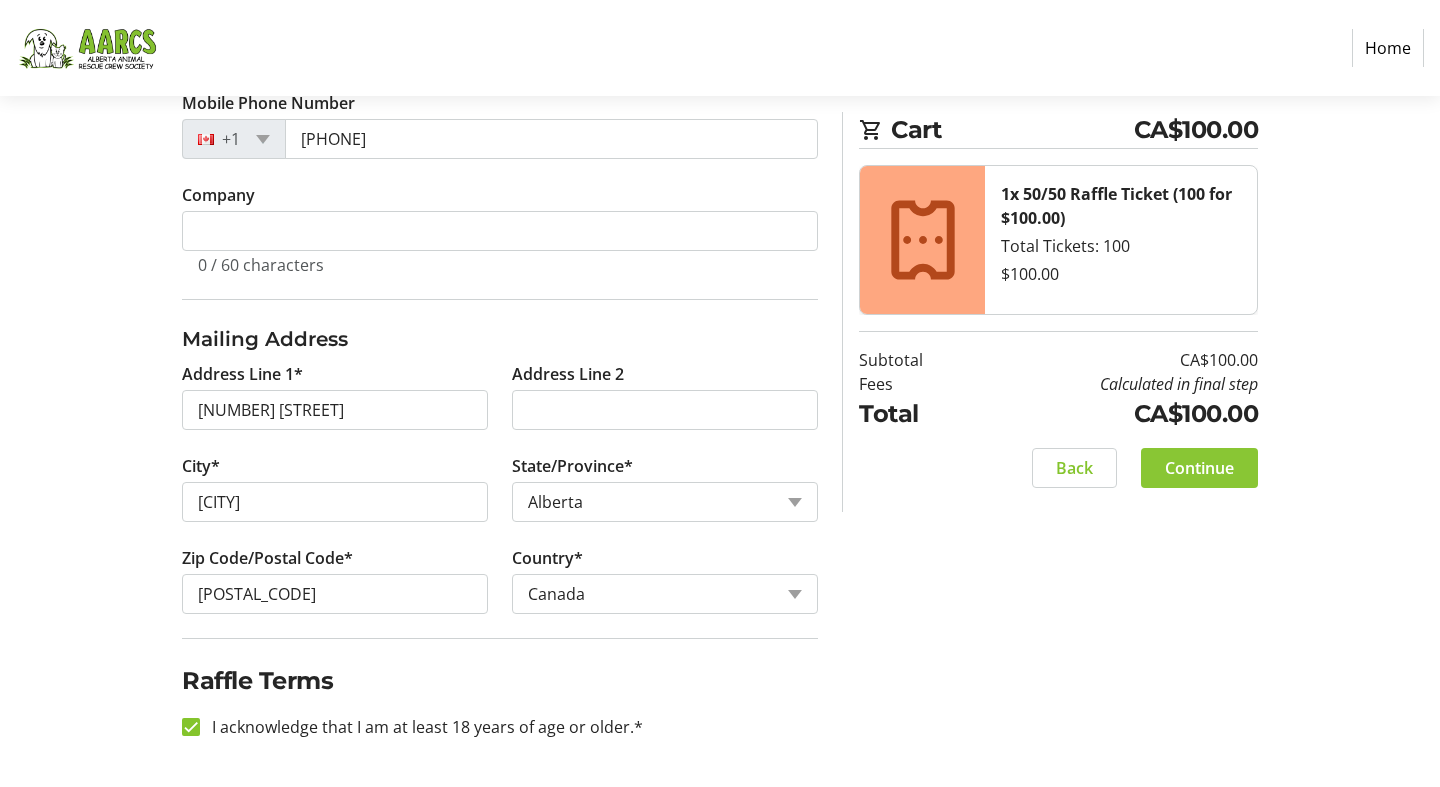 click on "Continue" 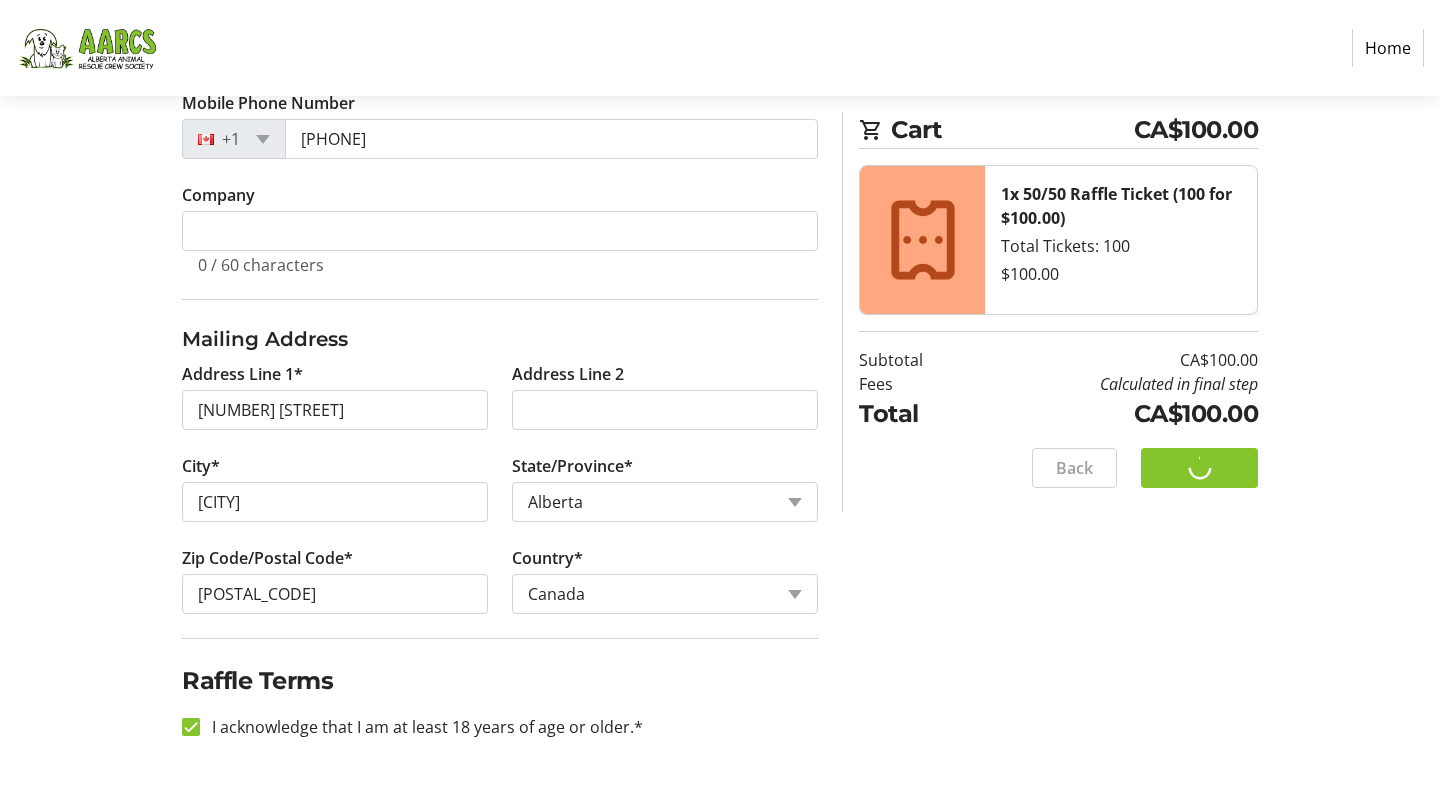 scroll, scrollTop: 0, scrollLeft: 0, axis: both 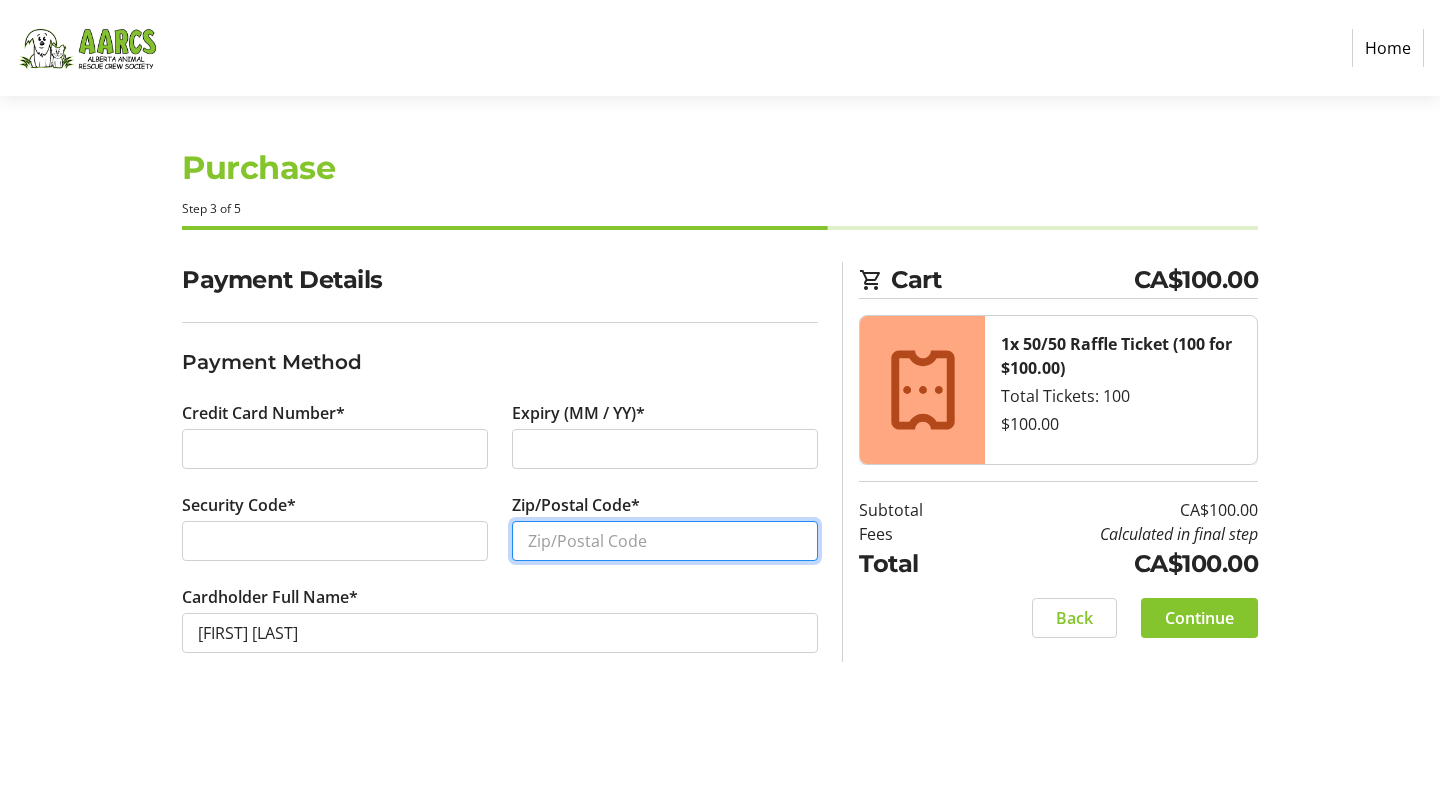 click on "Zip/Postal Code*" at bounding box center (665, 541) 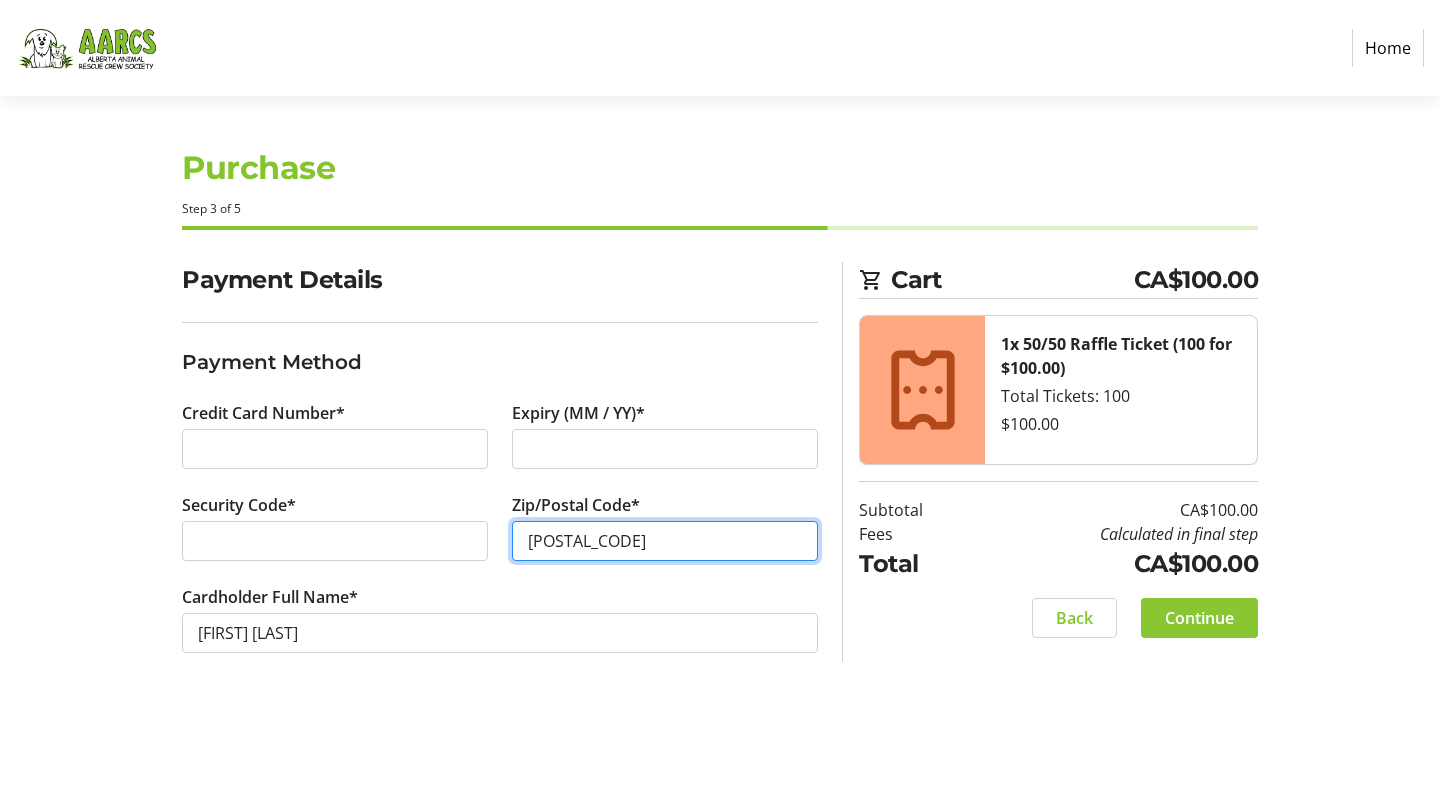type on "T6W 2T8" 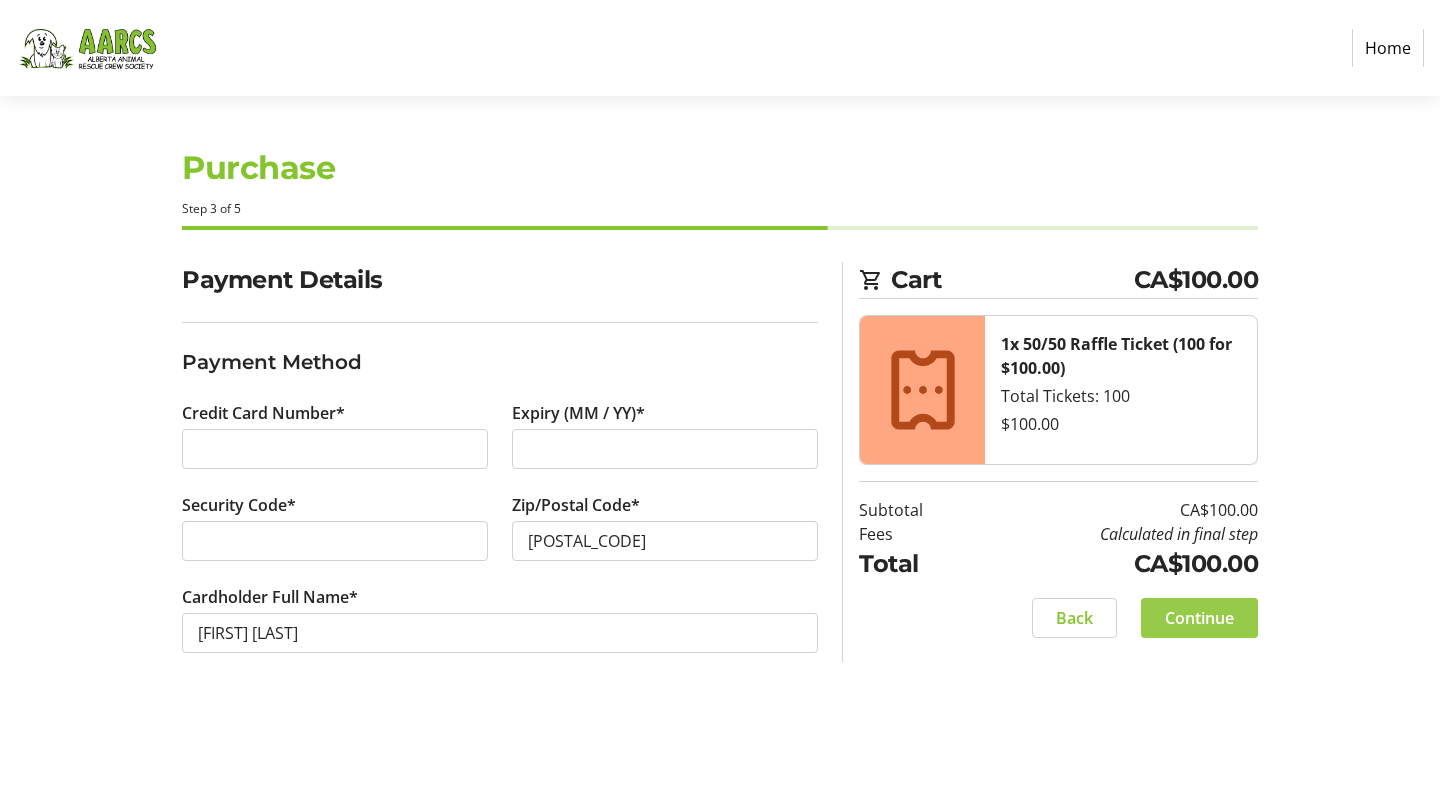 click on "Continue" 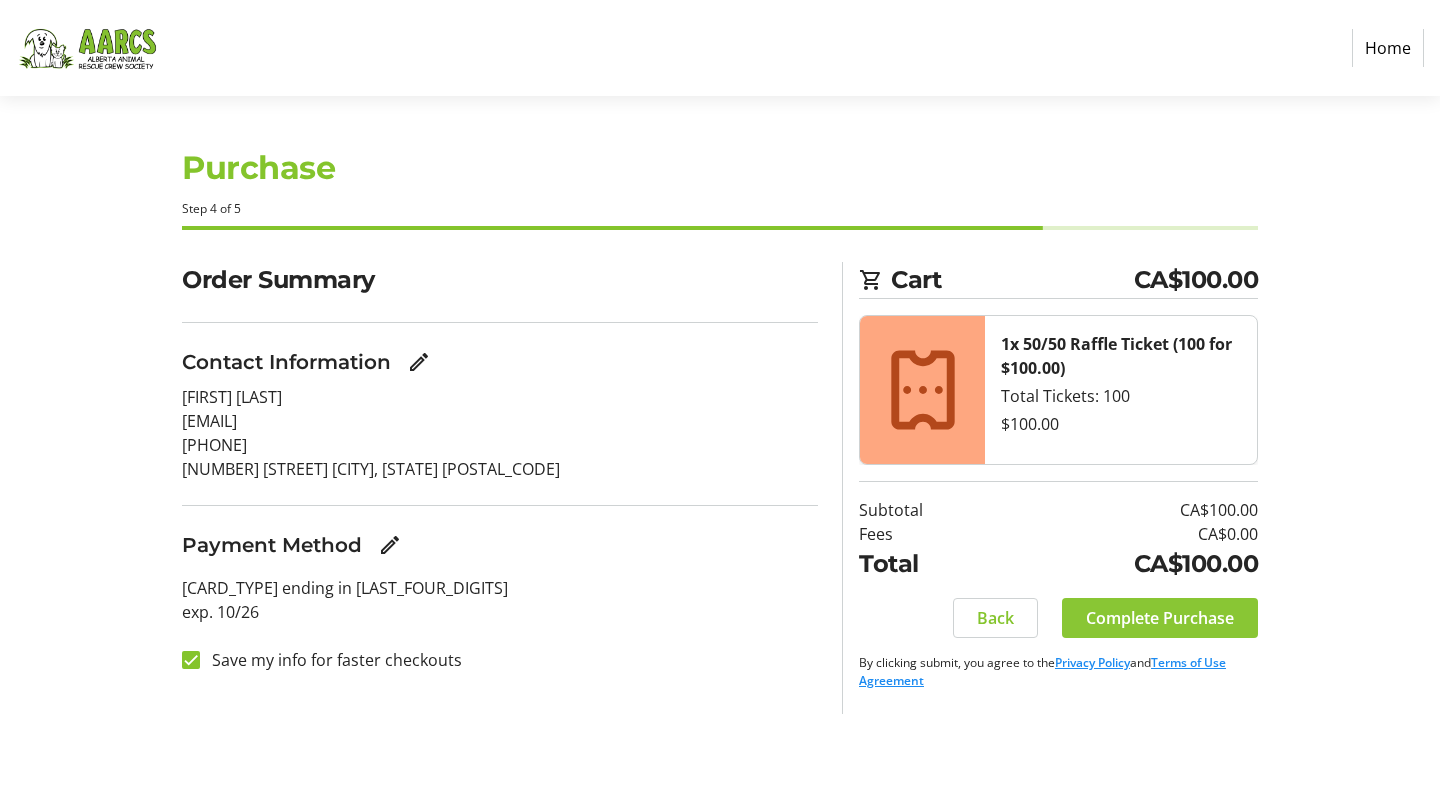 click on "Complete Purchase" 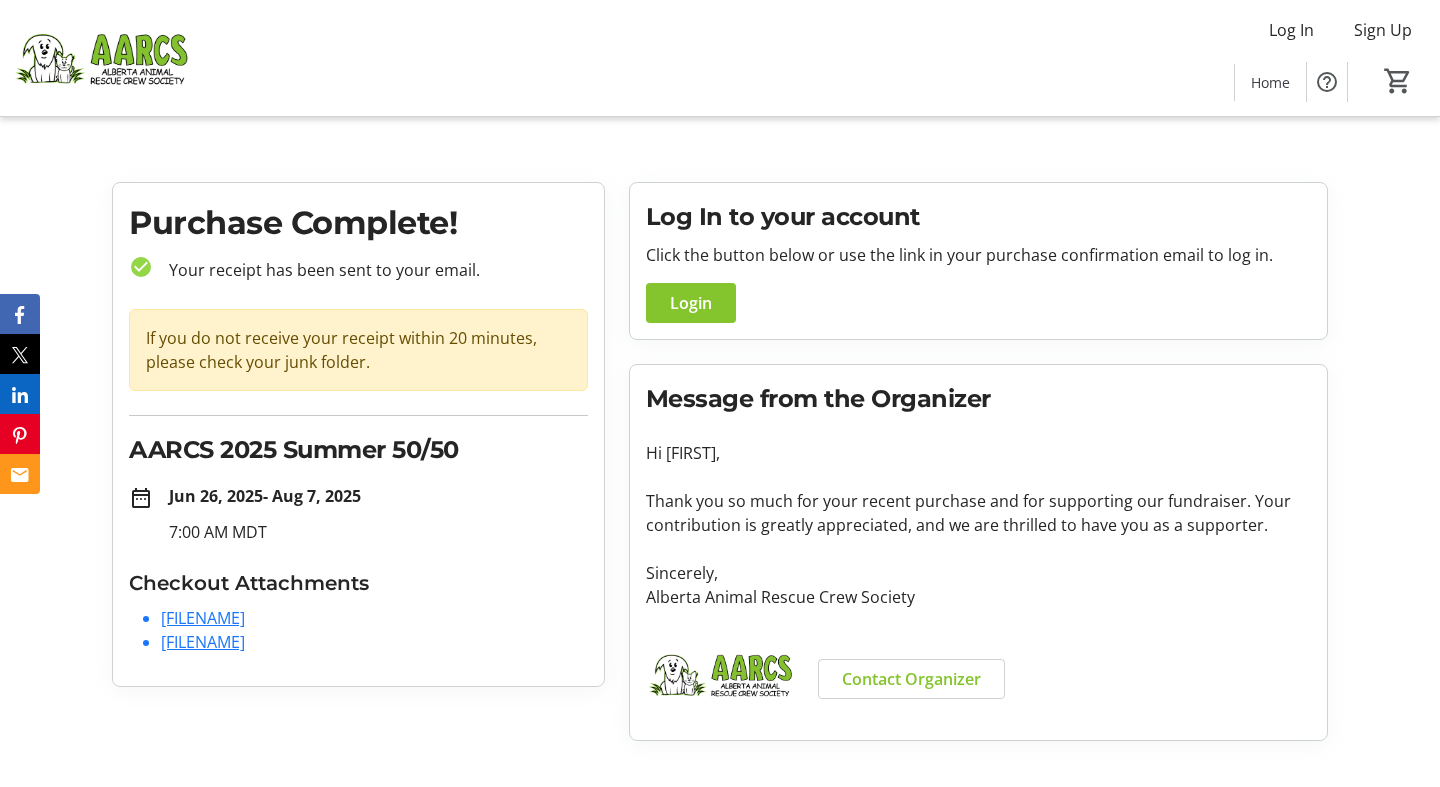 click on "ShawnaSangra-checkout-NycCc5kFn3s-itemized-2025-08-05T19-51-18-764Z.pdf" 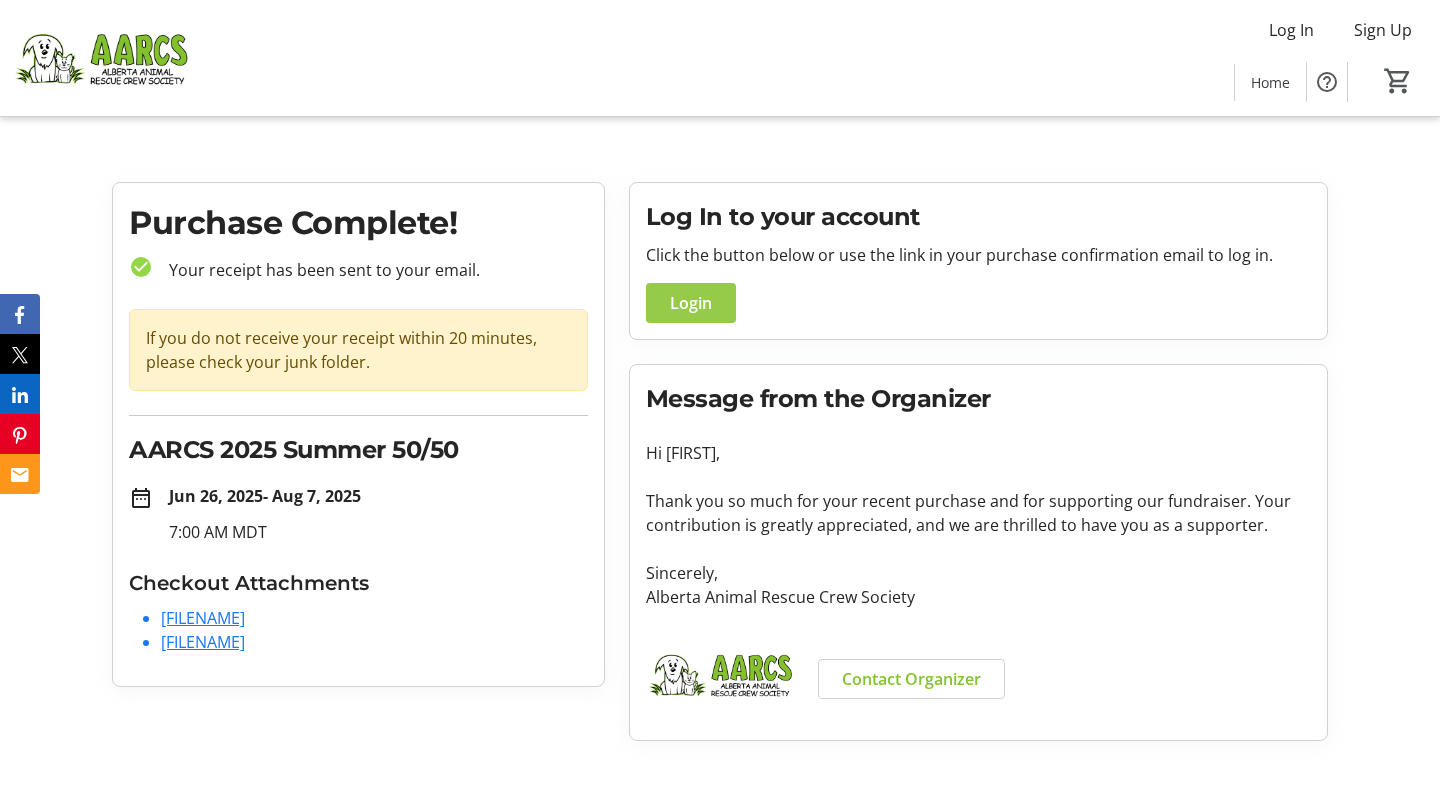click on "Login" 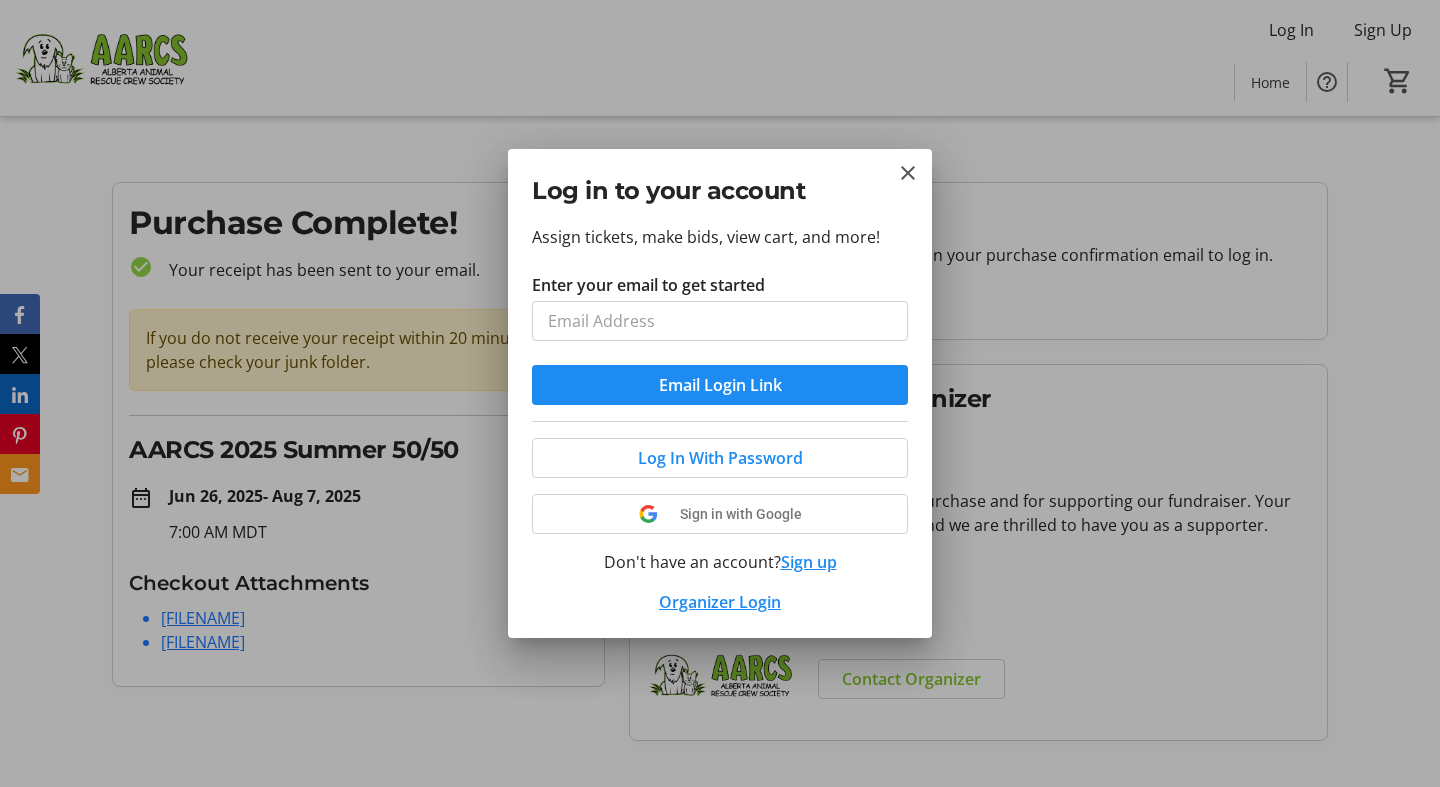 click on "Enter your email to get started" at bounding box center [720, 321] 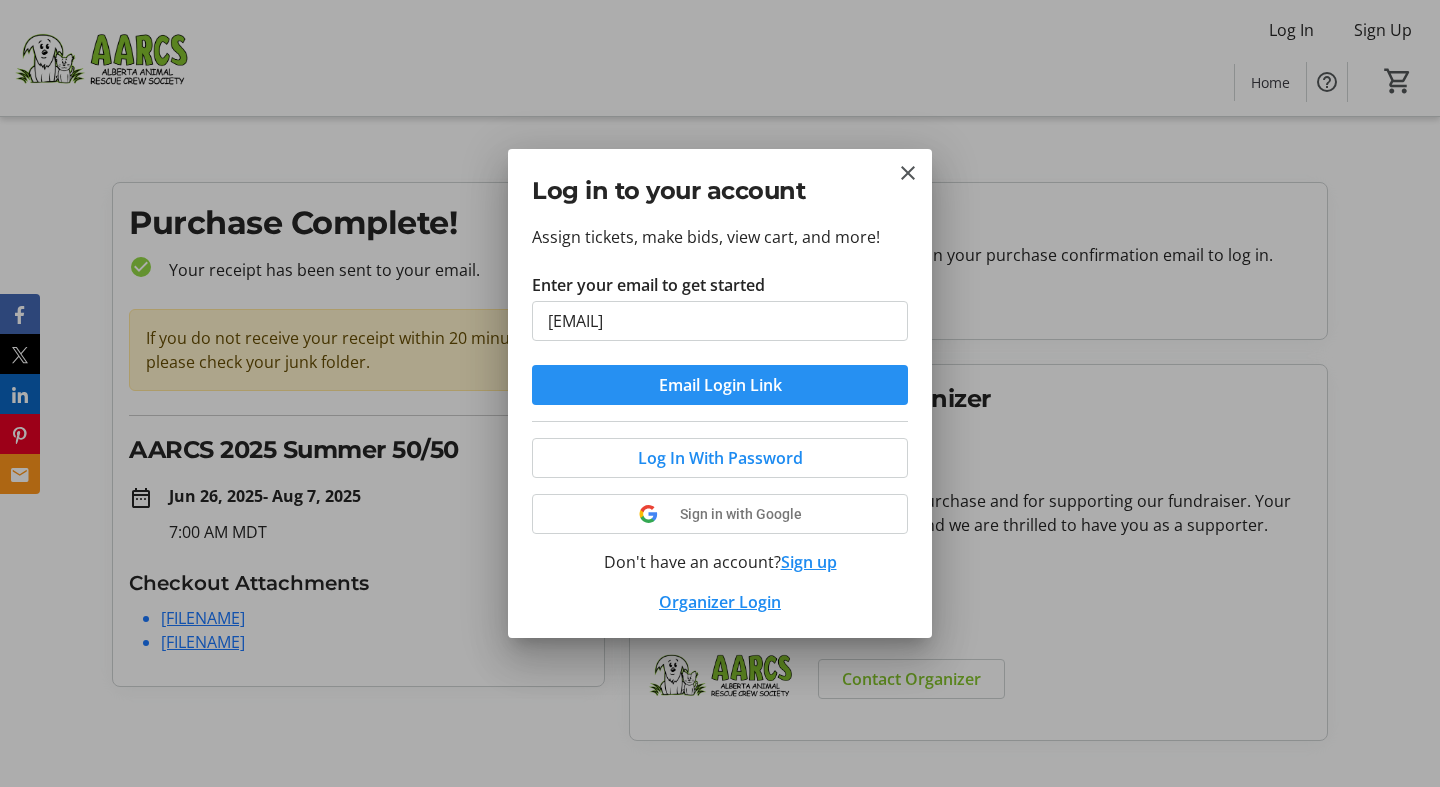 type on "shawnasangra@yahoo.ca" 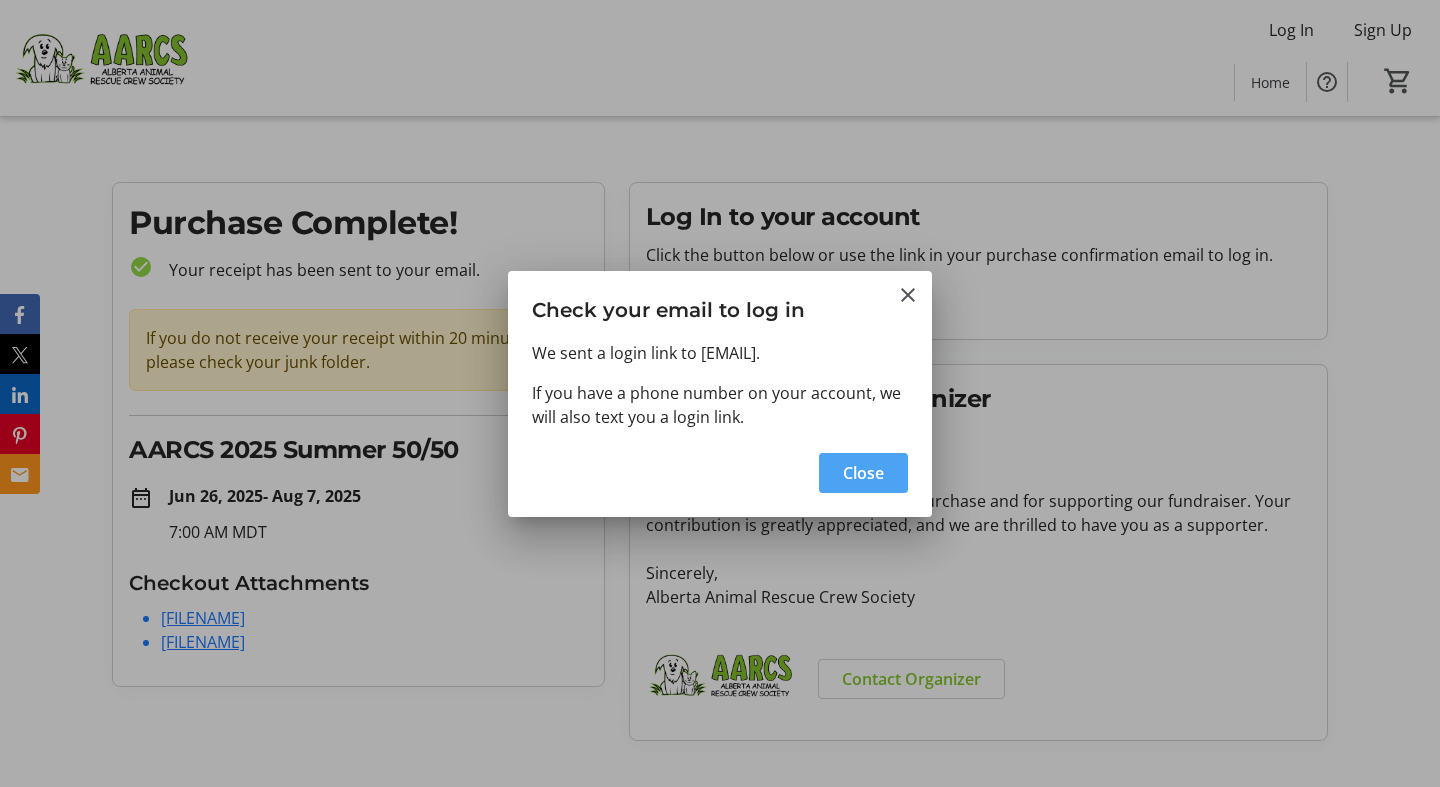 click at bounding box center [863, 473] 